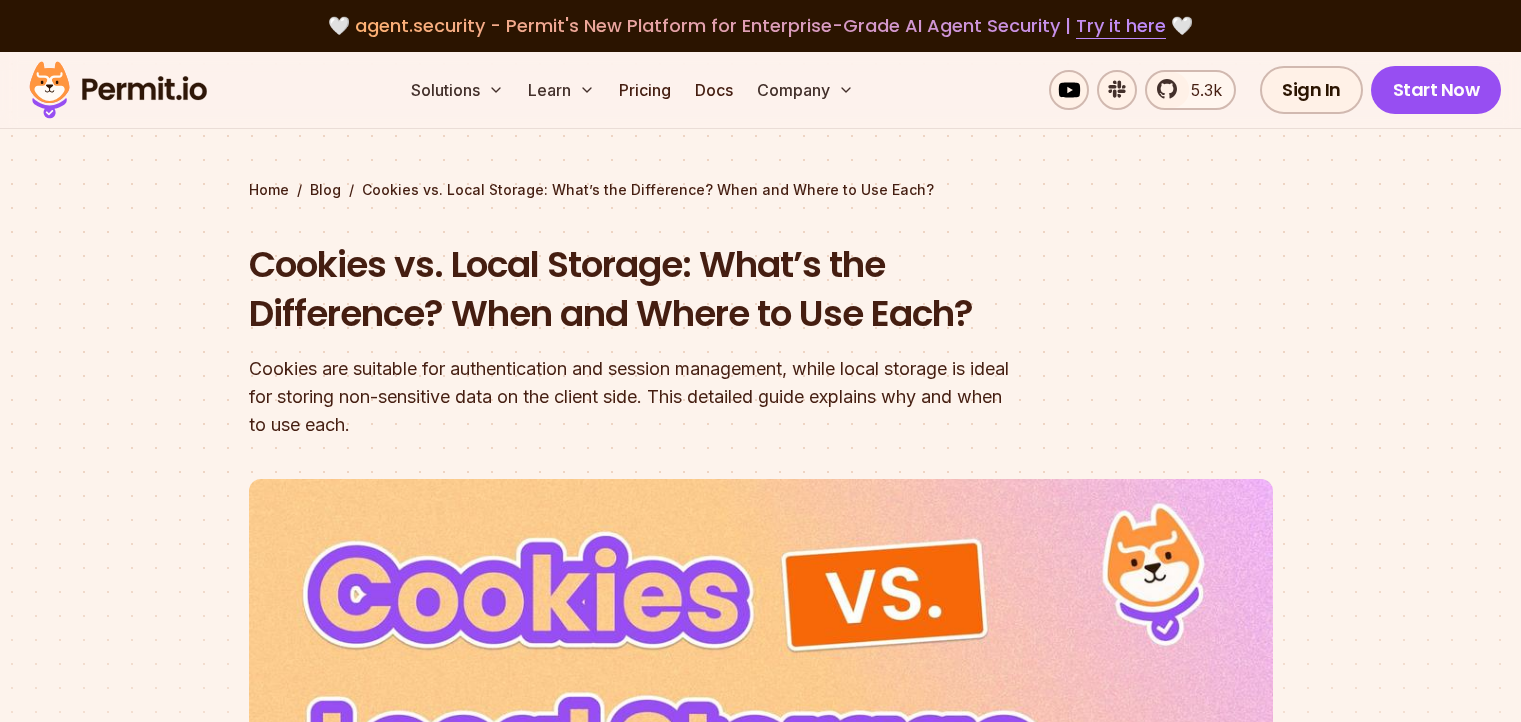 scroll, scrollTop: 1200, scrollLeft: 0, axis: vertical 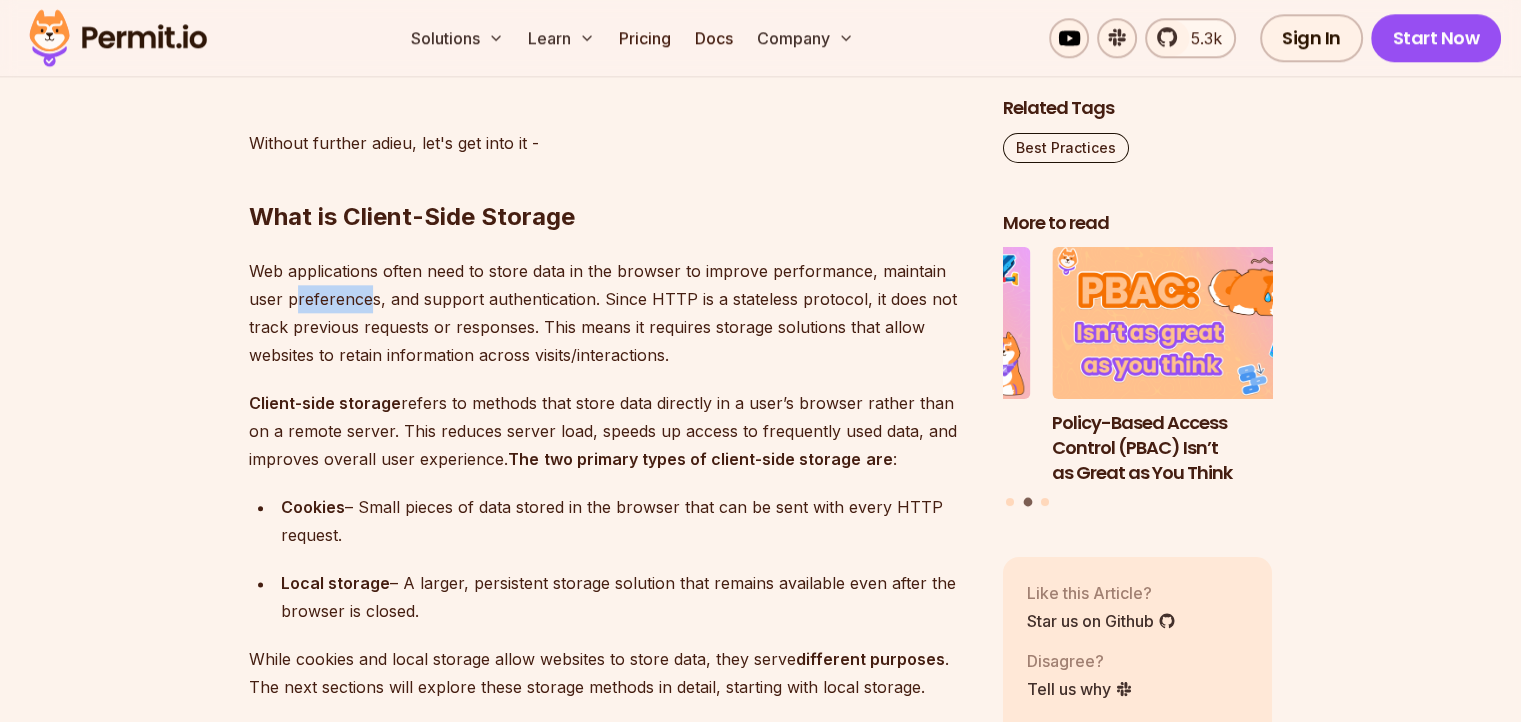 drag, startPoint x: 372, startPoint y: 298, endPoint x: 292, endPoint y: 297, distance: 80.00625 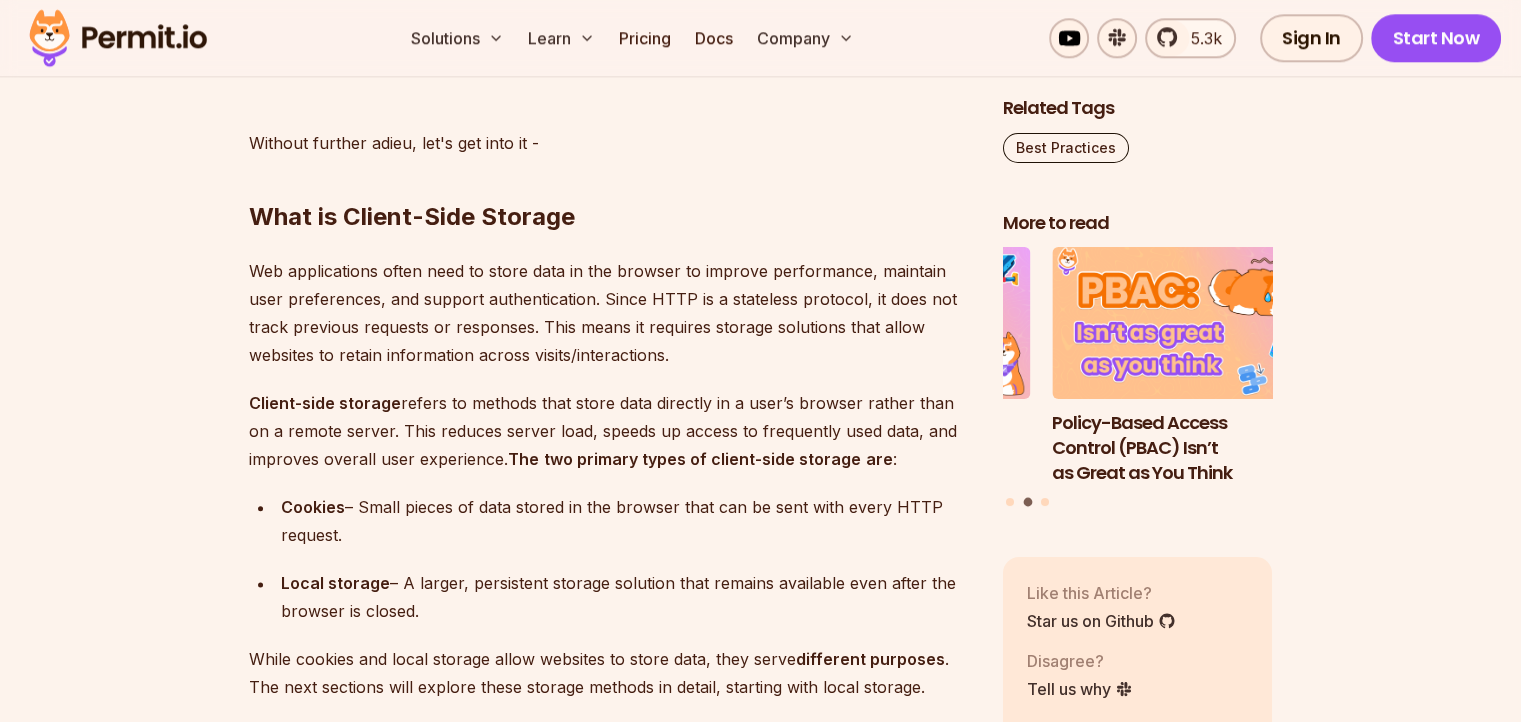 click on "Web applications often need to store data in the browser to improve performance, maintain user preferences, and support authentication. Since HTTP is a stateless protocol, it does not track previous requests or responses. This means it requires storage solutions that allow websites to retain information across visits/interactions." at bounding box center (610, 313) 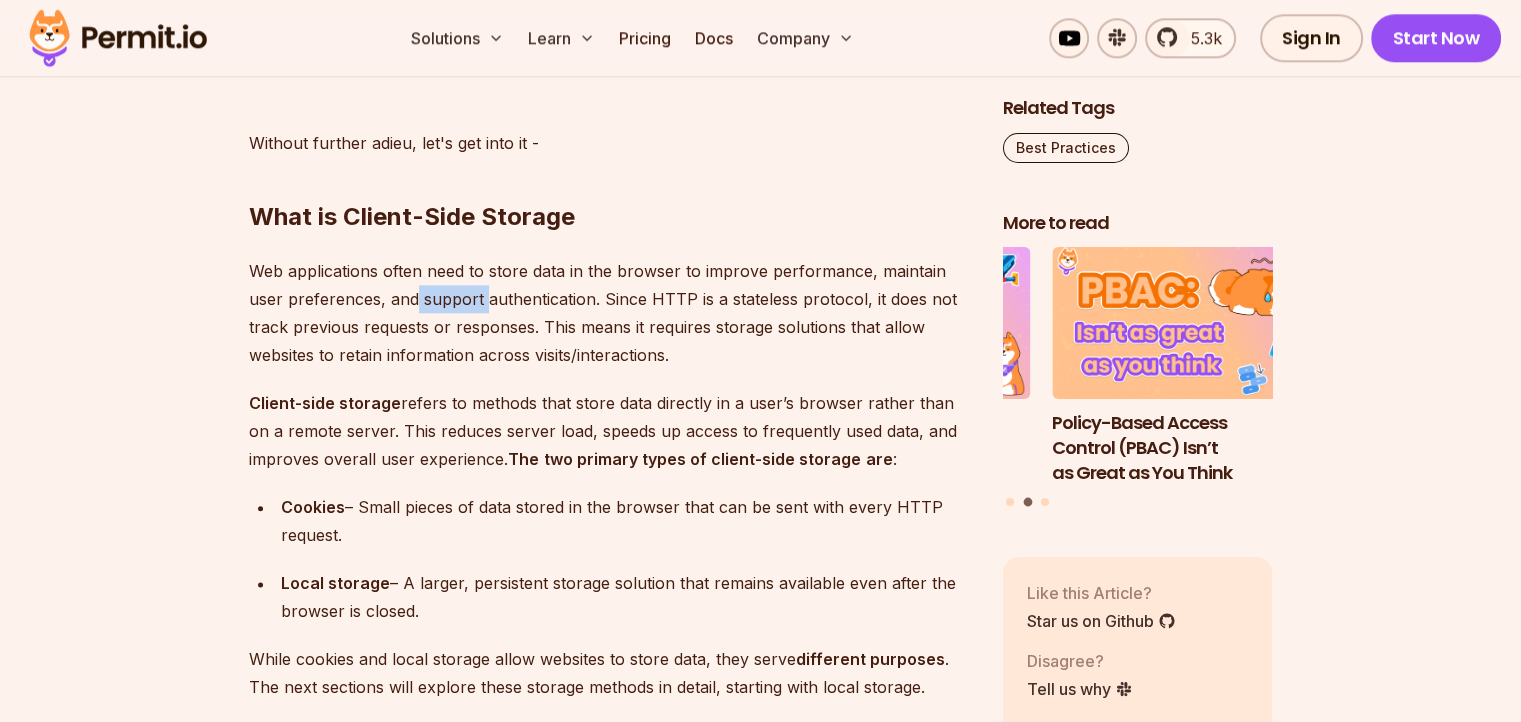 drag, startPoint x: 414, startPoint y: 298, endPoint x: 486, endPoint y: 298, distance: 72 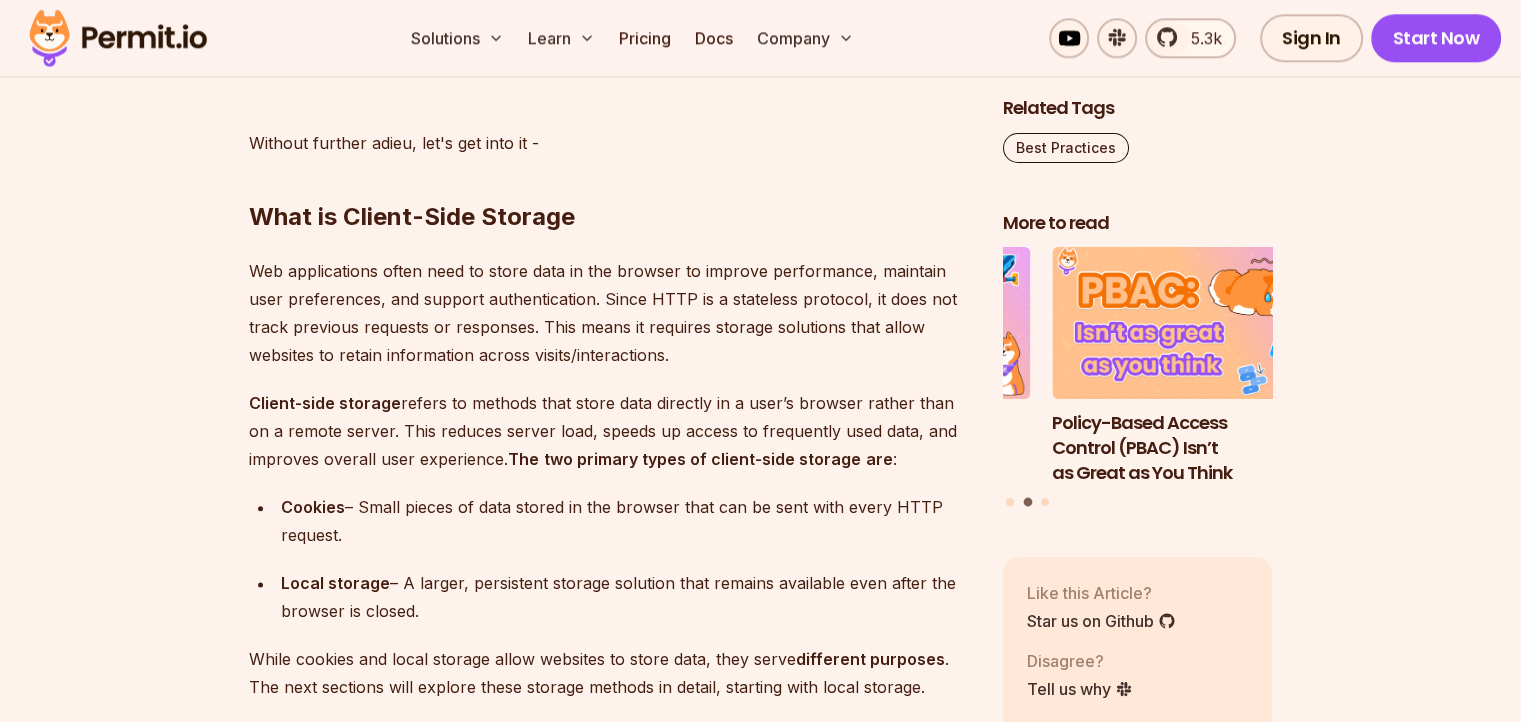 click on "Web applications often need to store data in the browser to improve performance, maintain user preferences, and support authentication. Since HTTP is a stateless protocol, it does not track previous requests or responses. This means it requires storage solutions that allow websites to retain information across visits/interactions." at bounding box center (610, 313) 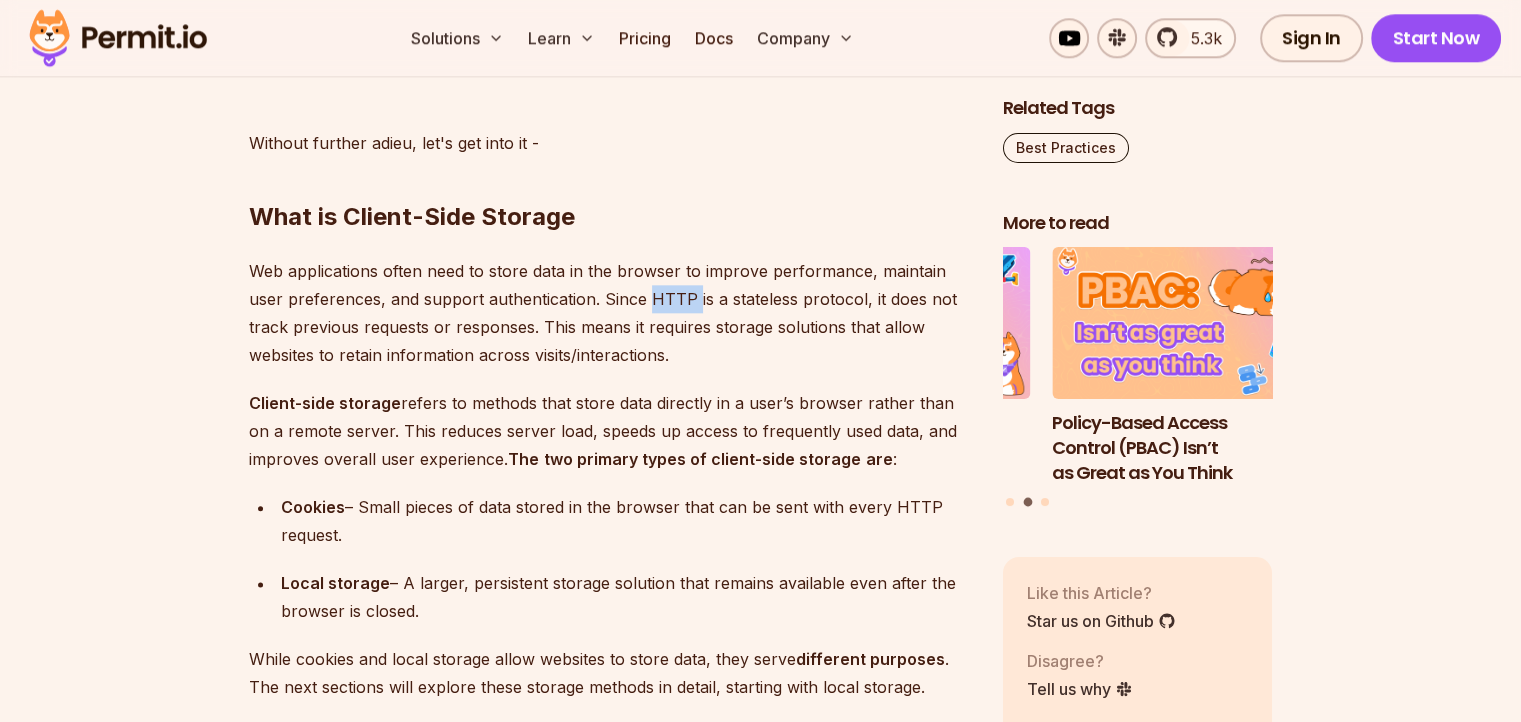 drag, startPoint x: 643, startPoint y: 298, endPoint x: 693, endPoint y: 301, distance: 50.08992 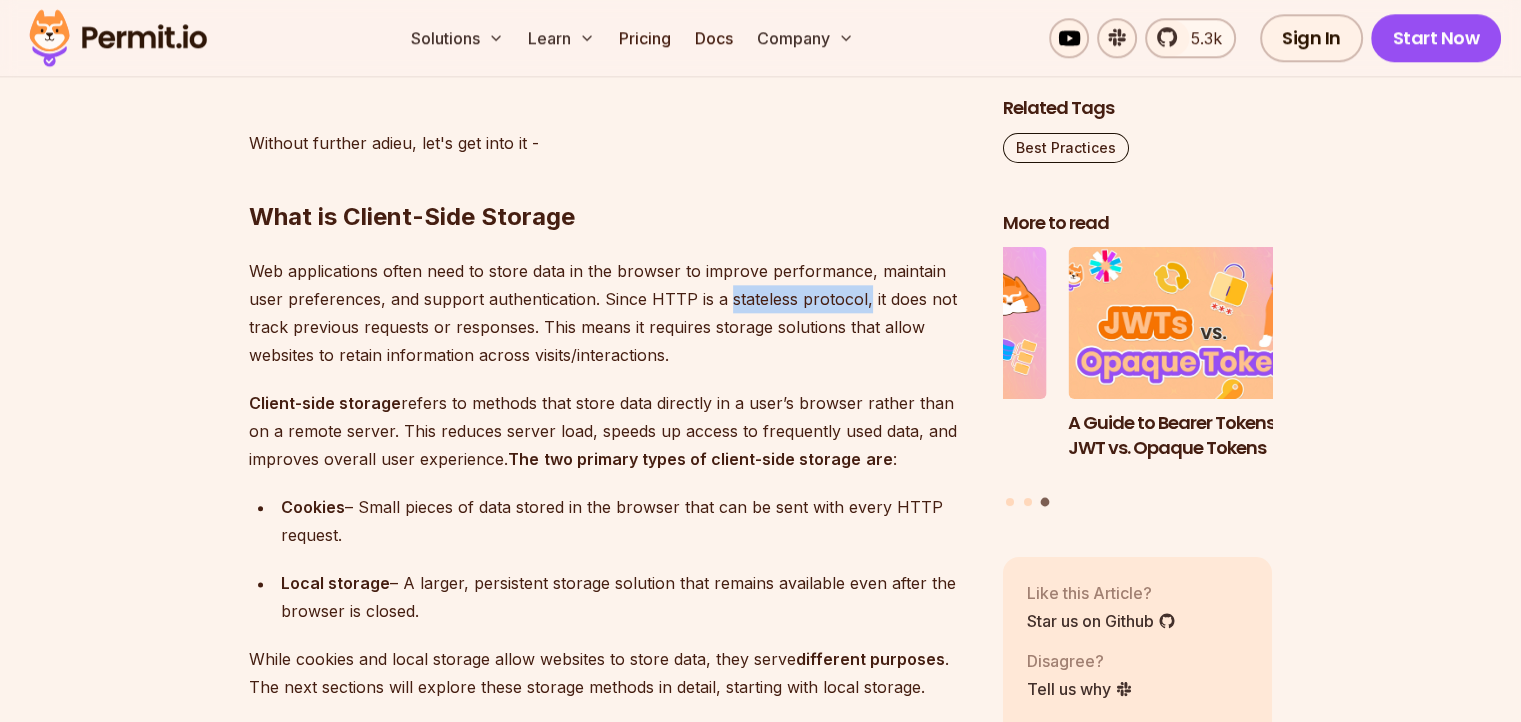 drag, startPoint x: 724, startPoint y: 302, endPoint x: 862, endPoint y: 304, distance: 138.0145 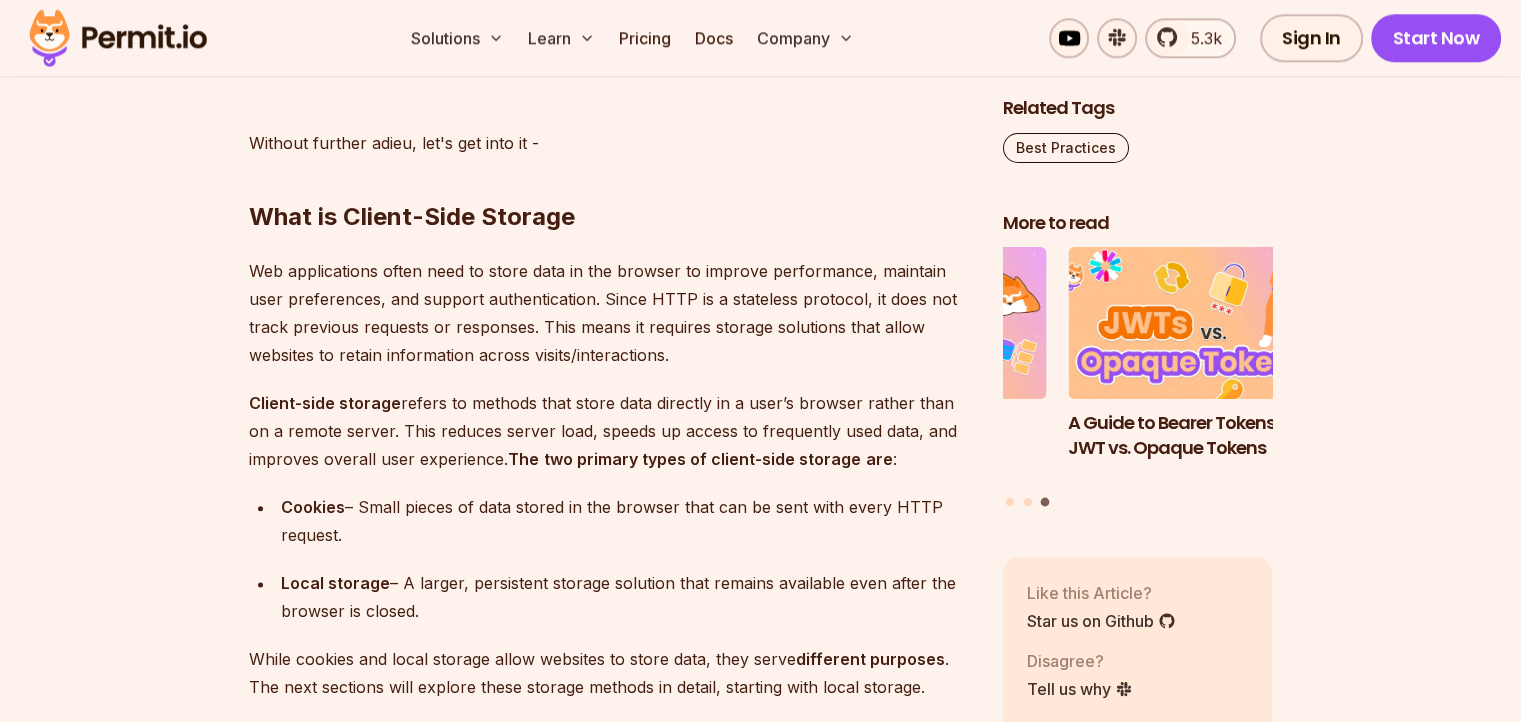 click on "Web applications often need to store data in the browser to improve performance, maintain user preferences, and support authentication. Since HTTP is a stateless protocol, it does not track previous requests or responses. This means it requires storage solutions that allow websites to retain information across visits/interactions." at bounding box center (610, 313) 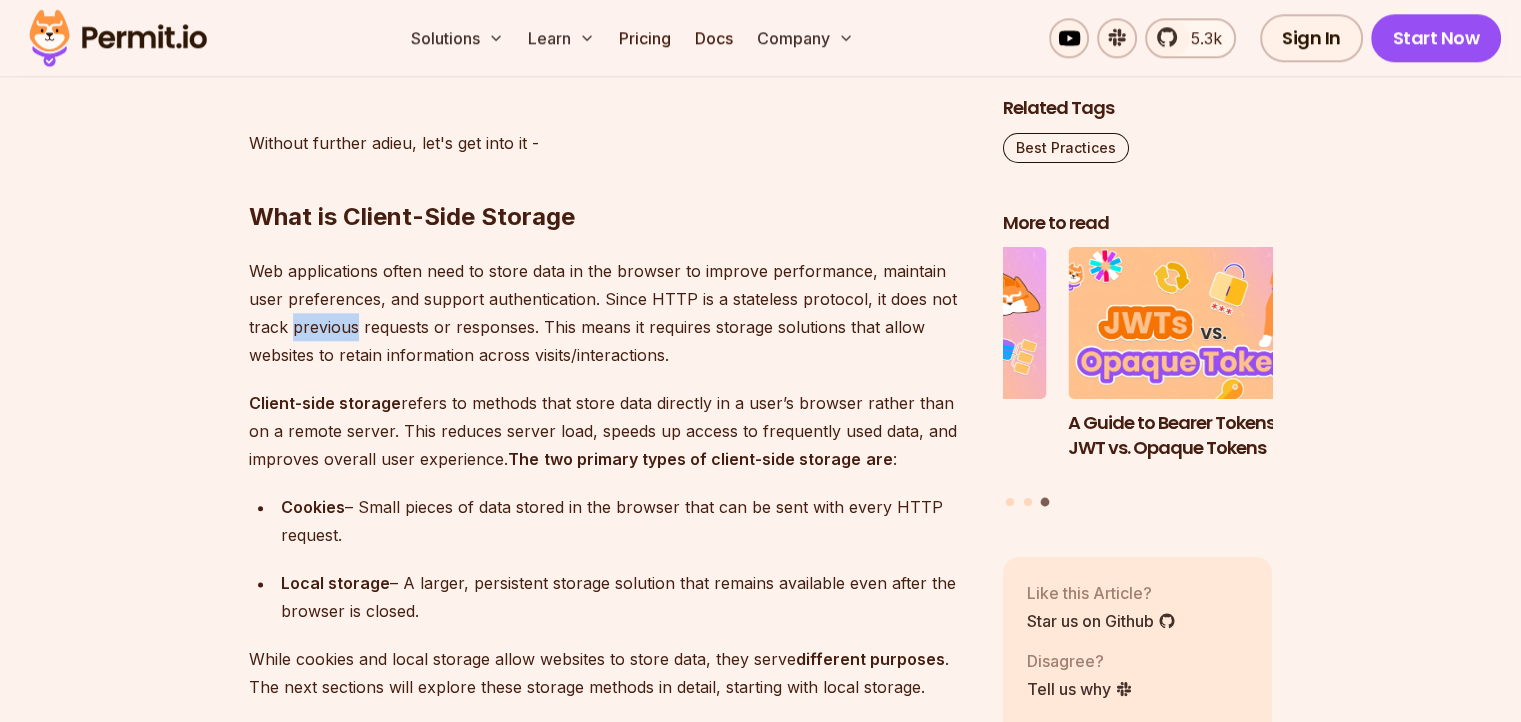 drag, startPoint x: 292, startPoint y: 323, endPoint x: 353, endPoint y: 331, distance: 61.522354 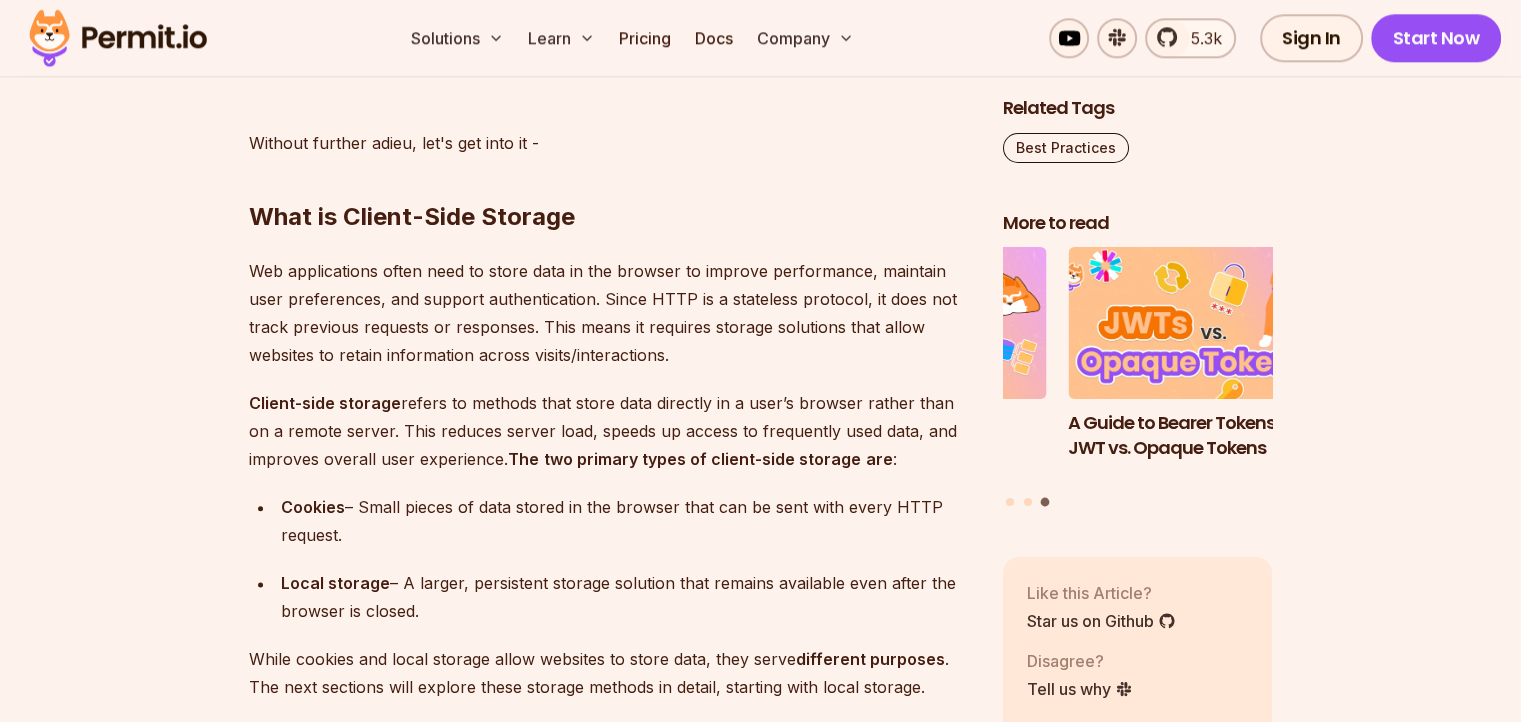 click on "Web applications often need to store data in the browser to improve performance, maintain user preferences, and support authentication. Since HTTP is a stateless protocol, it does not track previous requests or responses. This means it requires storage solutions that allow websites to retain information across visits/interactions." at bounding box center [610, 313] 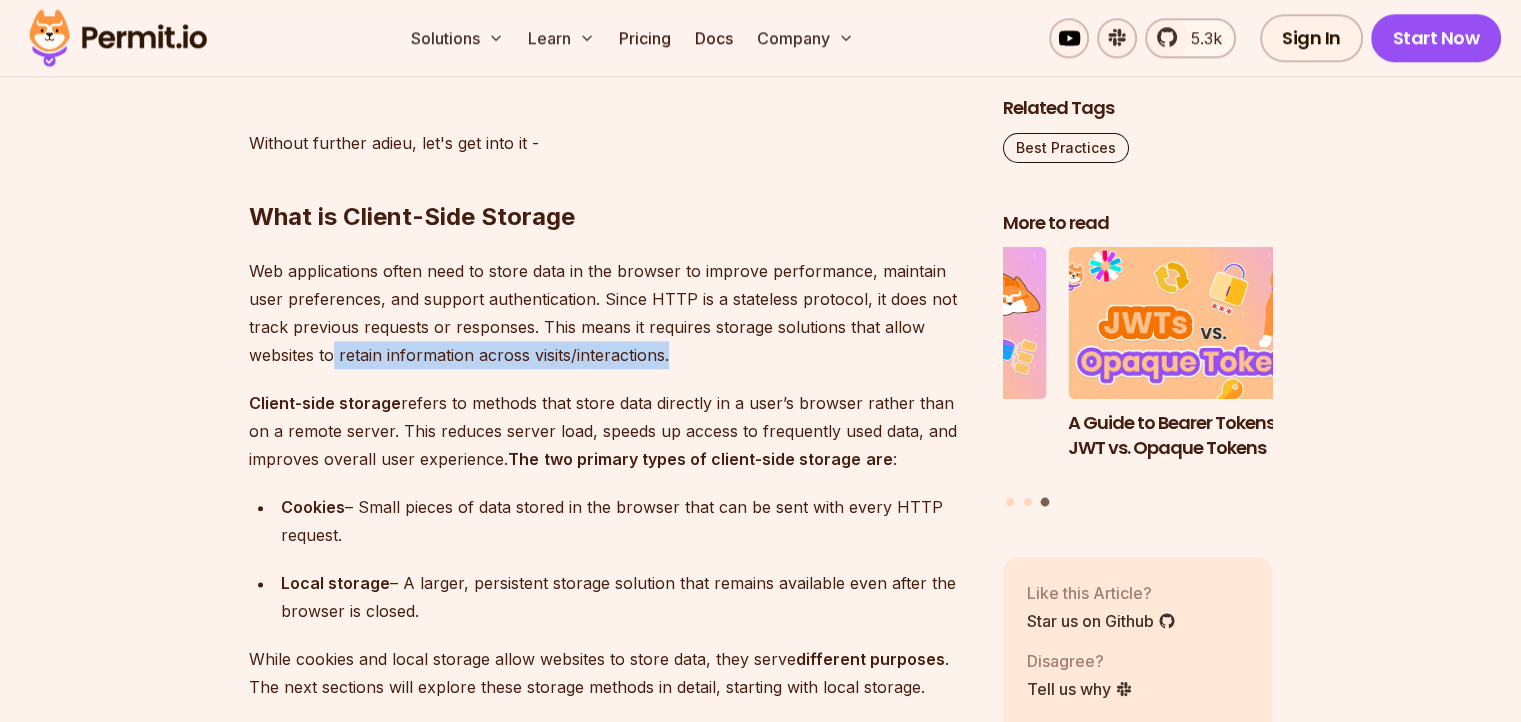 drag, startPoint x: 333, startPoint y: 356, endPoint x: 672, endPoint y: 355, distance: 339.00146 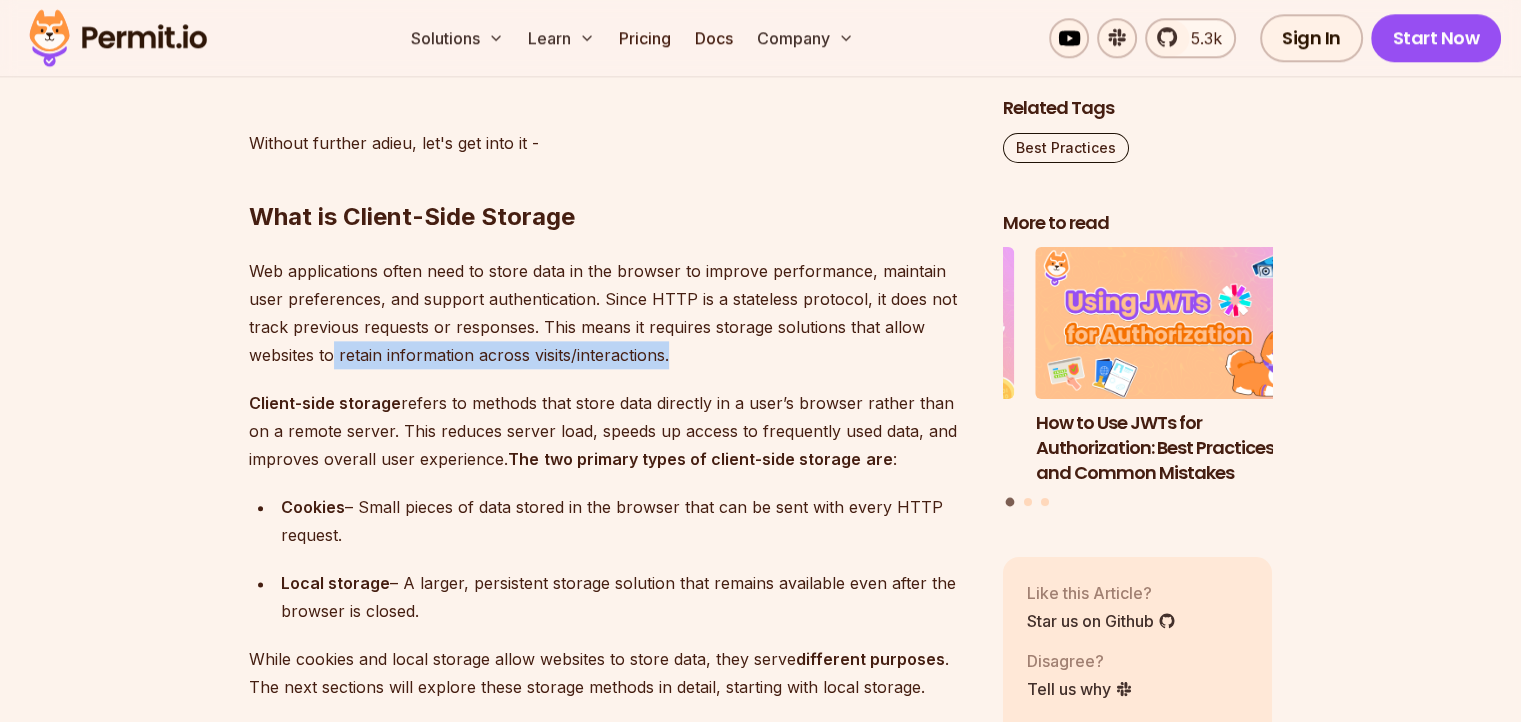 click on "Web applications often need to store data in the browser to improve performance, maintain user preferences, and support authentication. Since HTTP is a stateless protocol, it does not track previous requests or responses. This means it requires storage solutions that allow websites to retain information across visits/interactions." at bounding box center [610, 313] 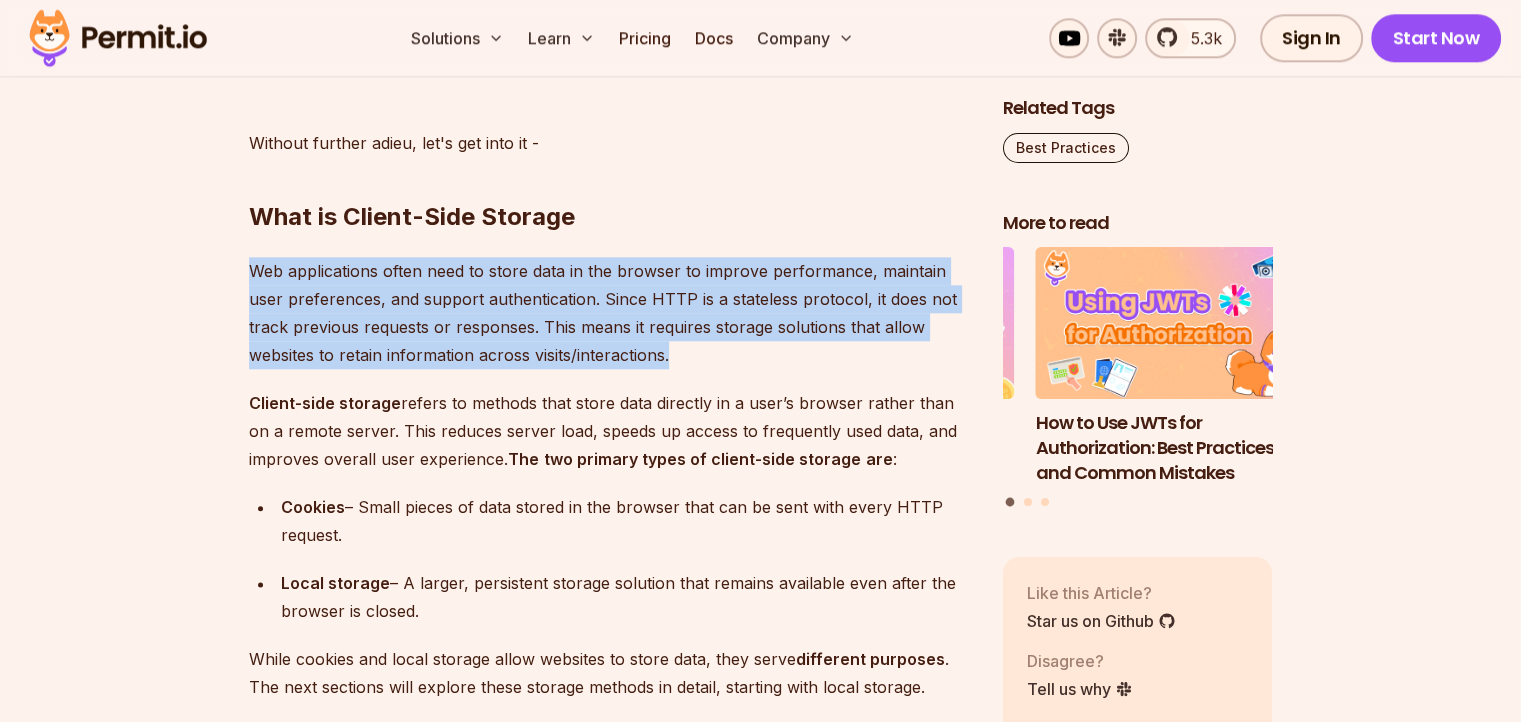 drag, startPoint x: 668, startPoint y: 355, endPoint x: 241, endPoint y: 278, distance: 433.8871 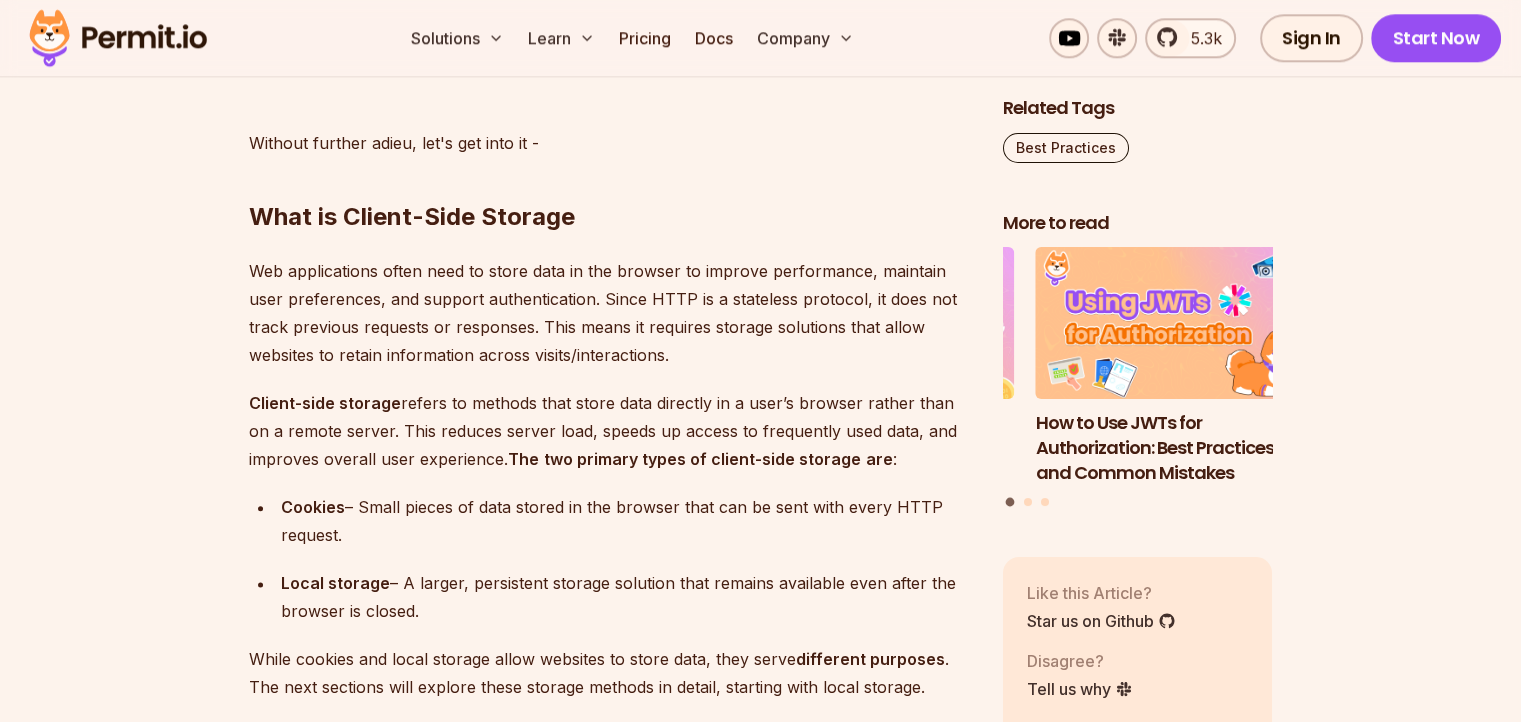 click on "Client-side storage  refers to methods that store data directly in a user’s browser rather than on a remote server. This reduces server load, speeds up access to frequently used data, and improves overall user experience.  The   two primary types of client-side storage   are :" at bounding box center (610, 431) 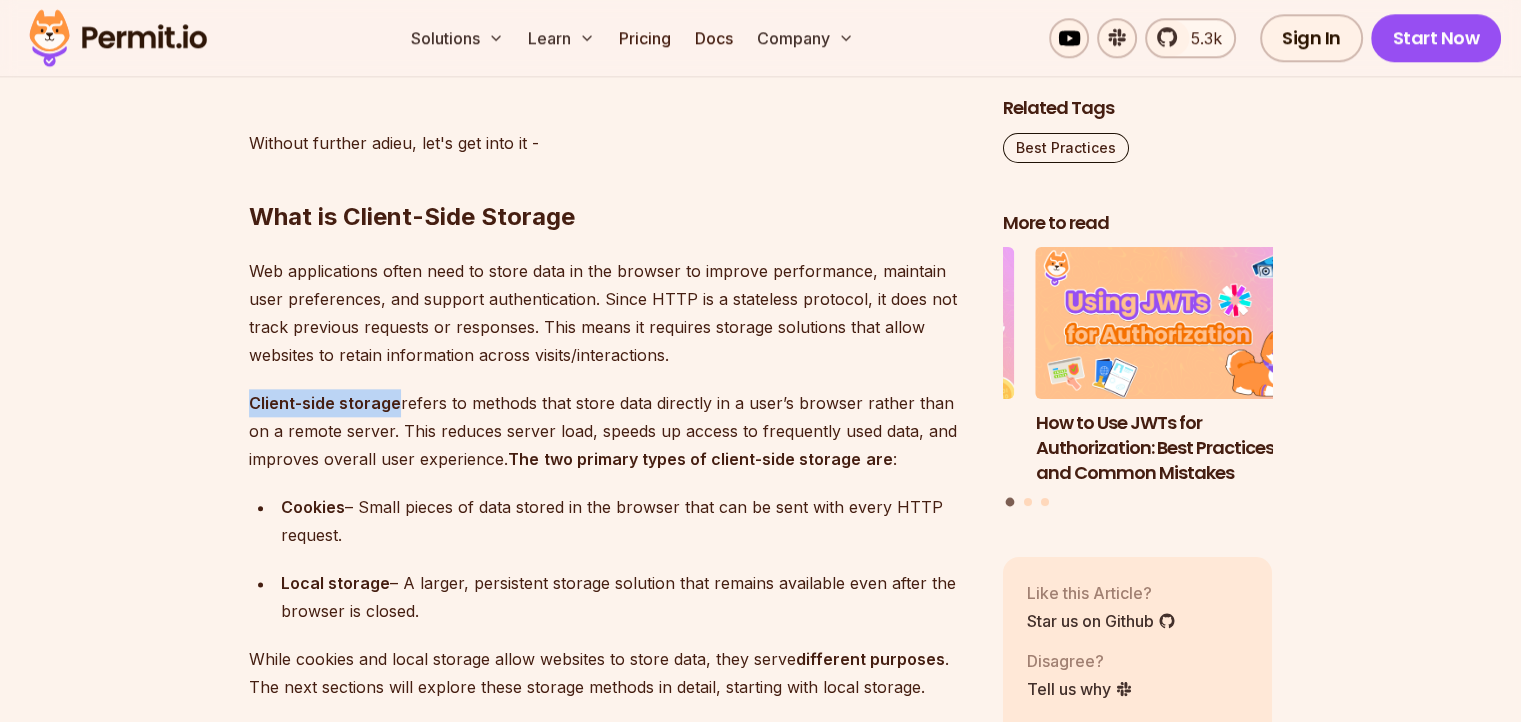 drag, startPoint x: 242, startPoint y: 404, endPoint x: 392, endPoint y: 408, distance: 150.05333 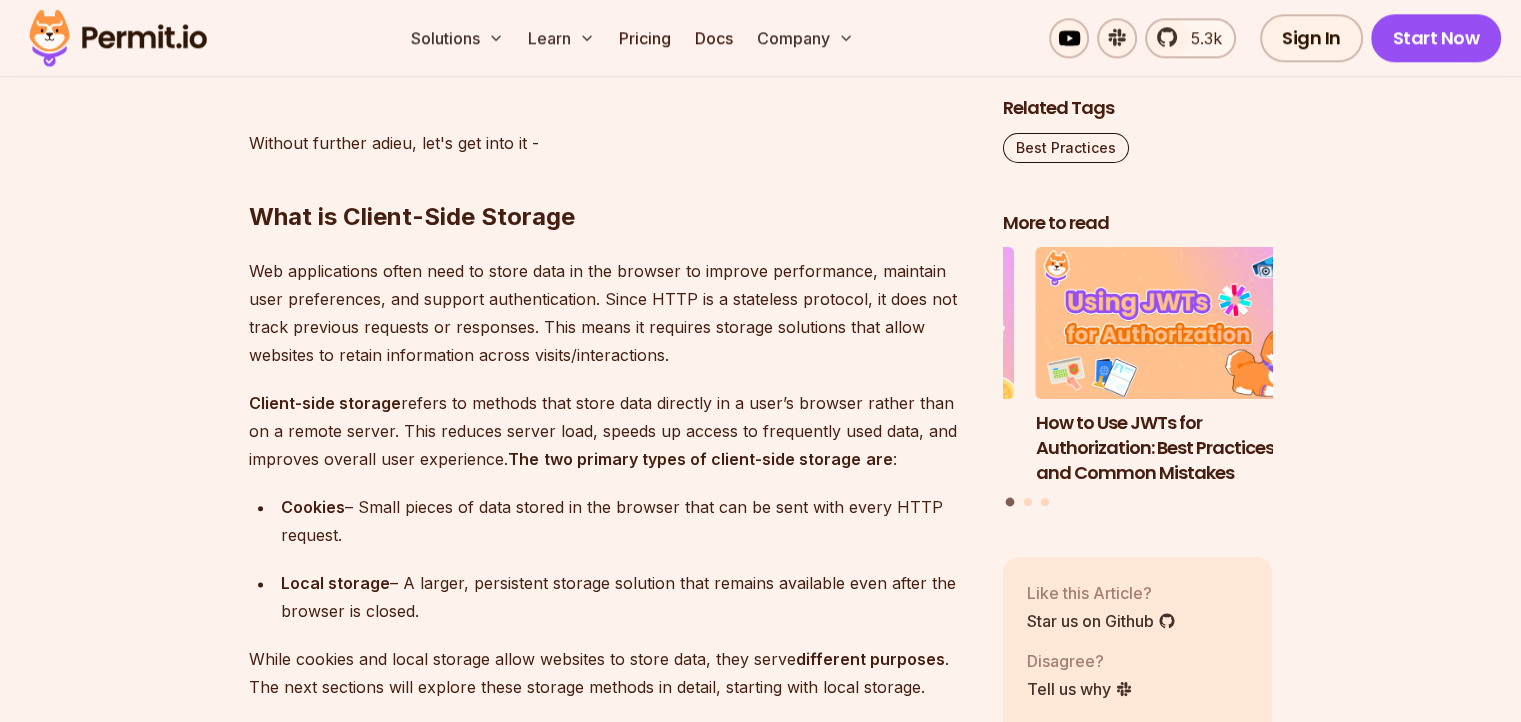 click on "Client-side storage  refers to methods that store data directly in a user’s browser rather than on a remote server. This reduces server load, speeds up access to frequently used data, and improves overall user experience.  The   two primary types of client-side storage   are :" at bounding box center [610, 431] 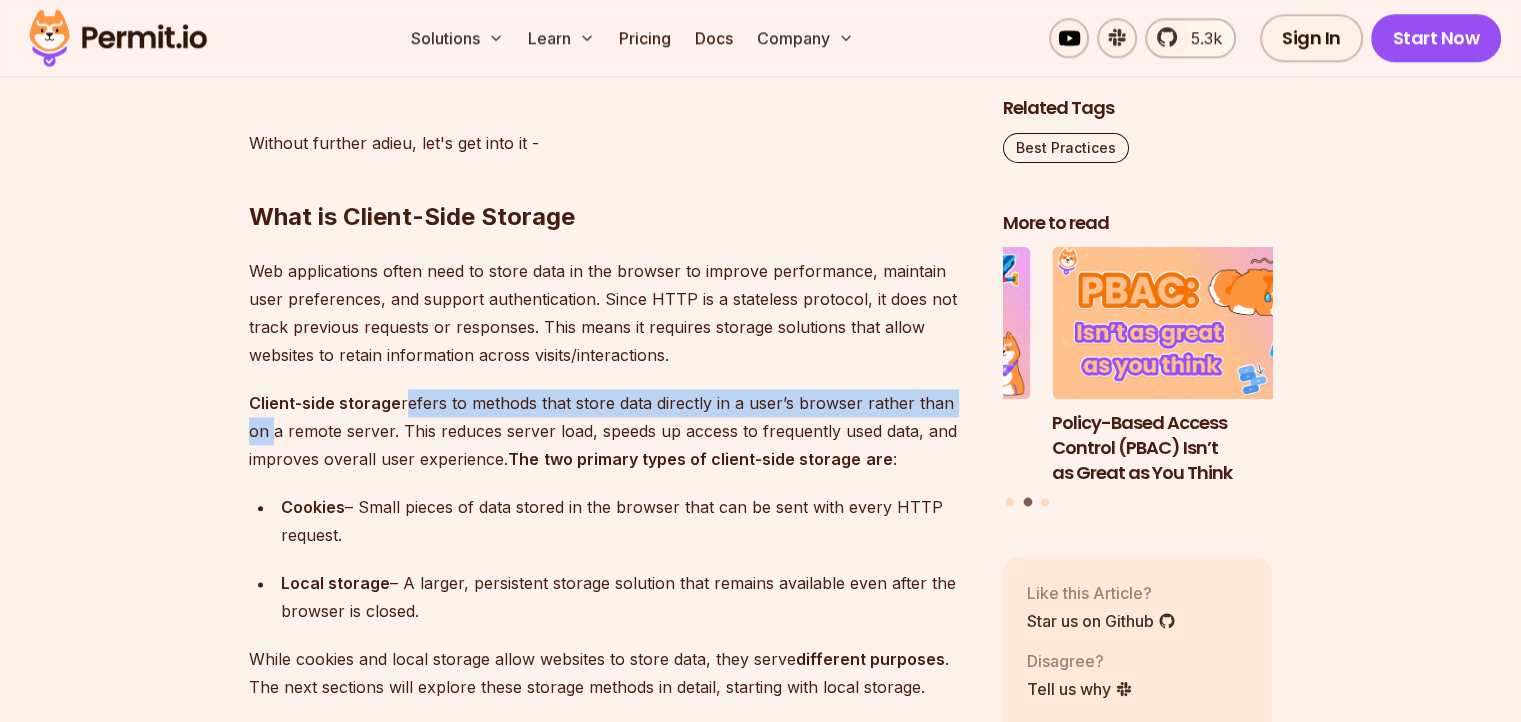 drag, startPoint x: 400, startPoint y: 402, endPoint x: 968, endPoint y: 410, distance: 568.05634 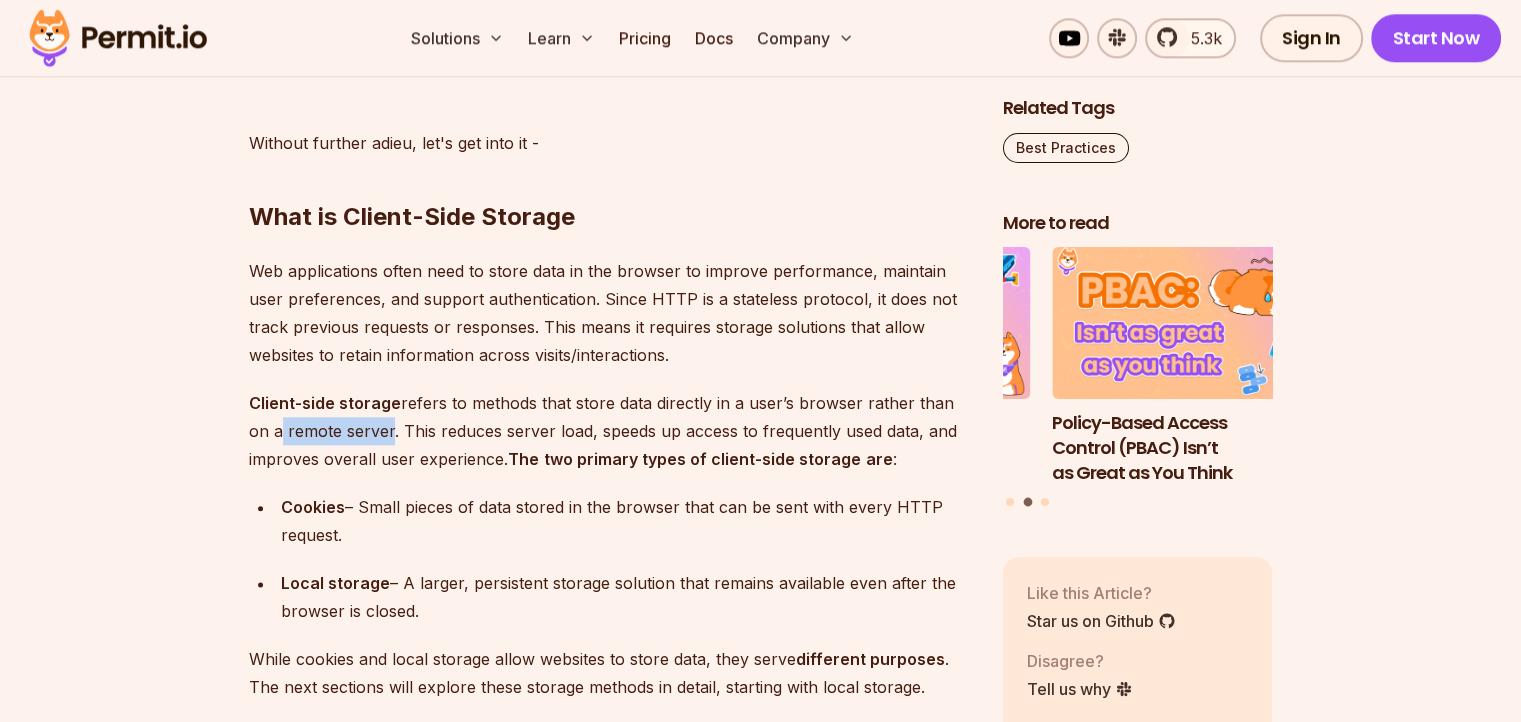 drag, startPoint x: 248, startPoint y: 435, endPoint x: 359, endPoint y: 436, distance: 111.0045 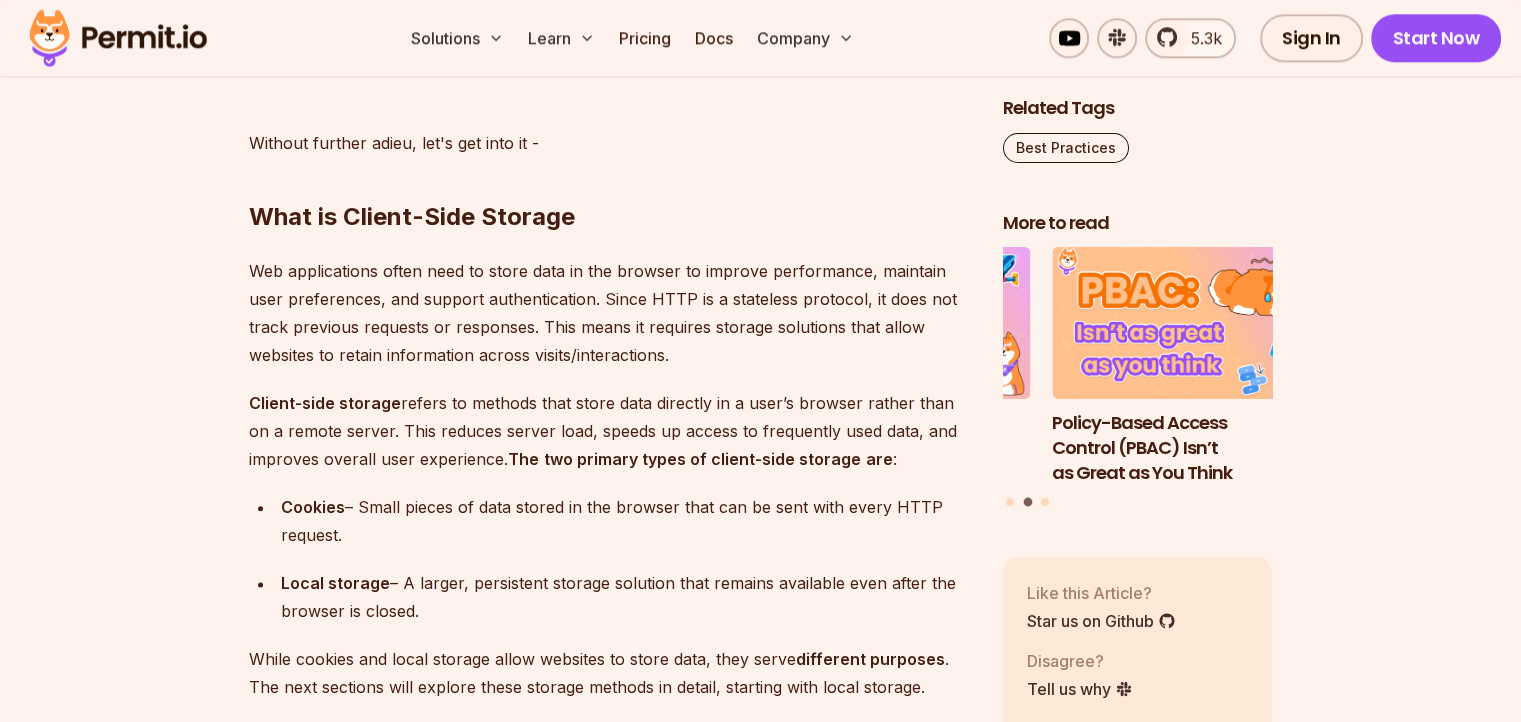 click on "Client-side storage  refers to methods that store data directly in a user’s browser rather than on a remote server. This reduces server load, speeds up access to frequently used data, and improves overall user experience.  The   two primary types of client-side storage   are :" at bounding box center (610, 431) 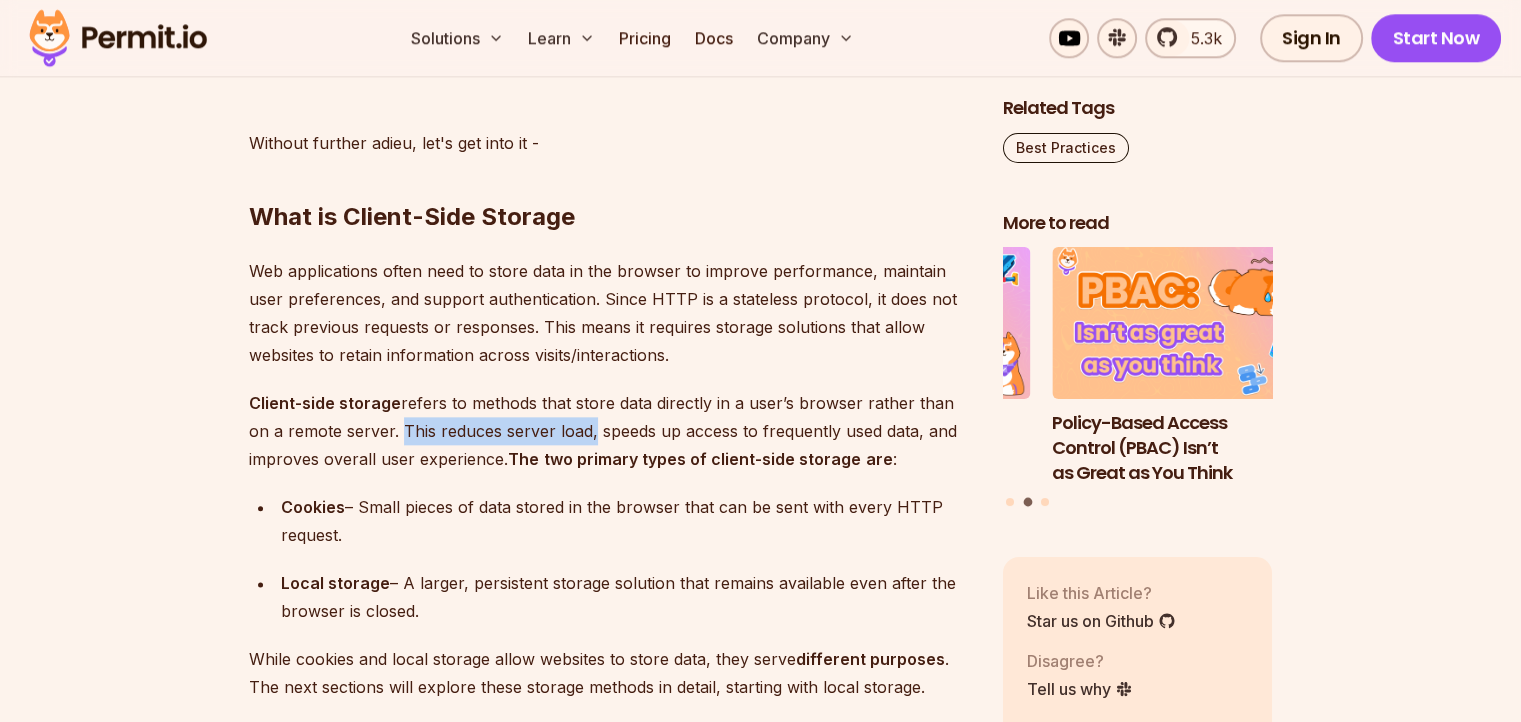 drag, startPoint x: 371, startPoint y: 433, endPoint x: 564, endPoint y: 432, distance: 193.0026 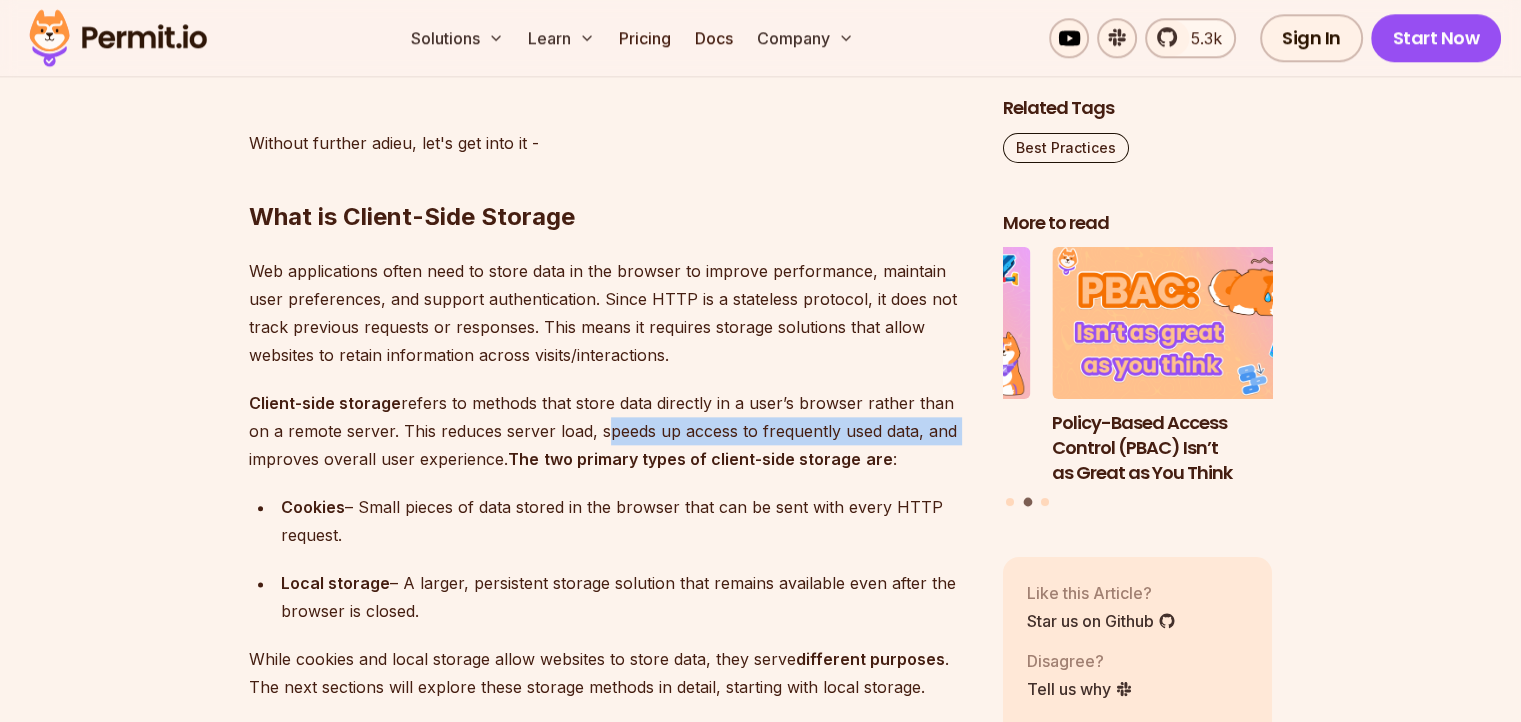 drag, startPoint x: 571, startPoint y: 431, endPoint x: 930, endPoint y: 434, distance: 359.01254 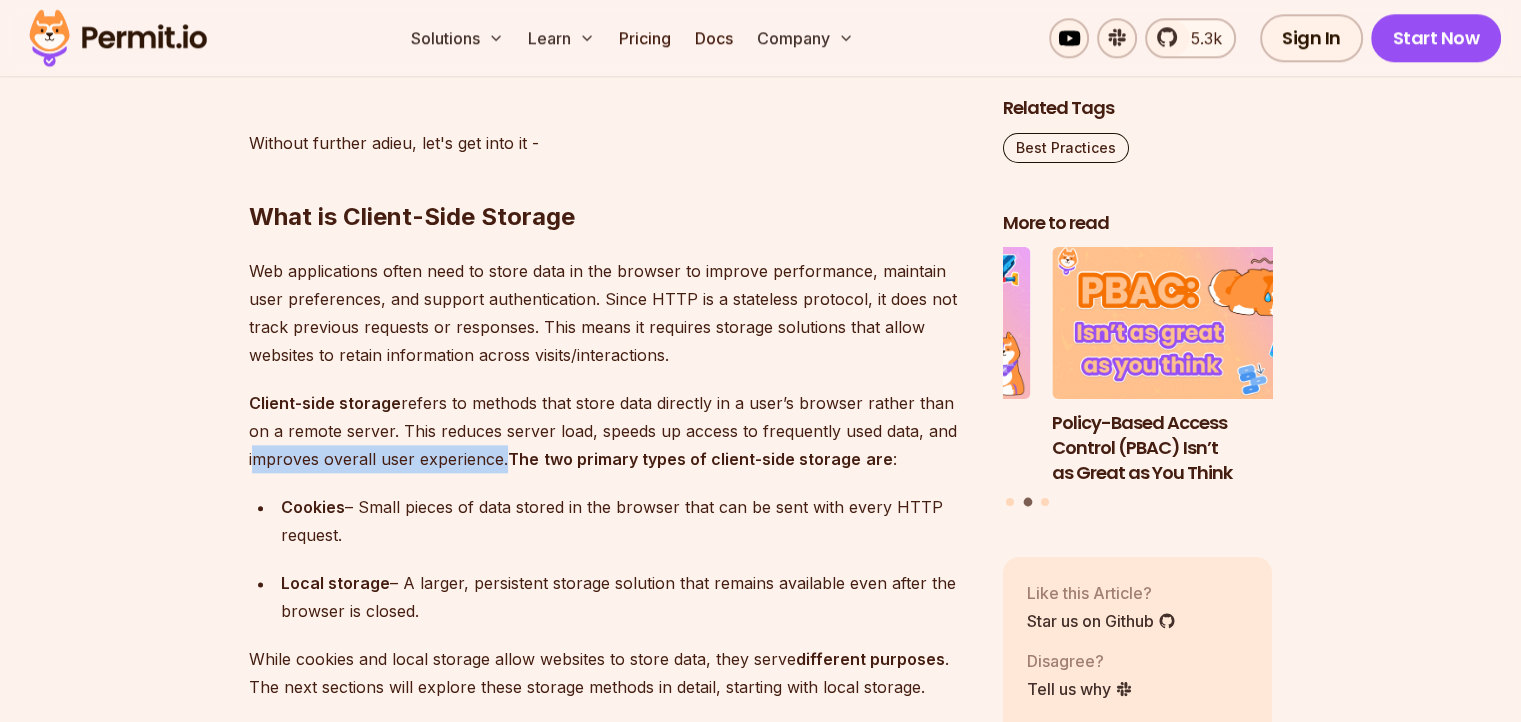 drag, startPoint x: 248, startPoint y: 462, endPoint x: 498, endPoint y: 468, distance: 250.07199 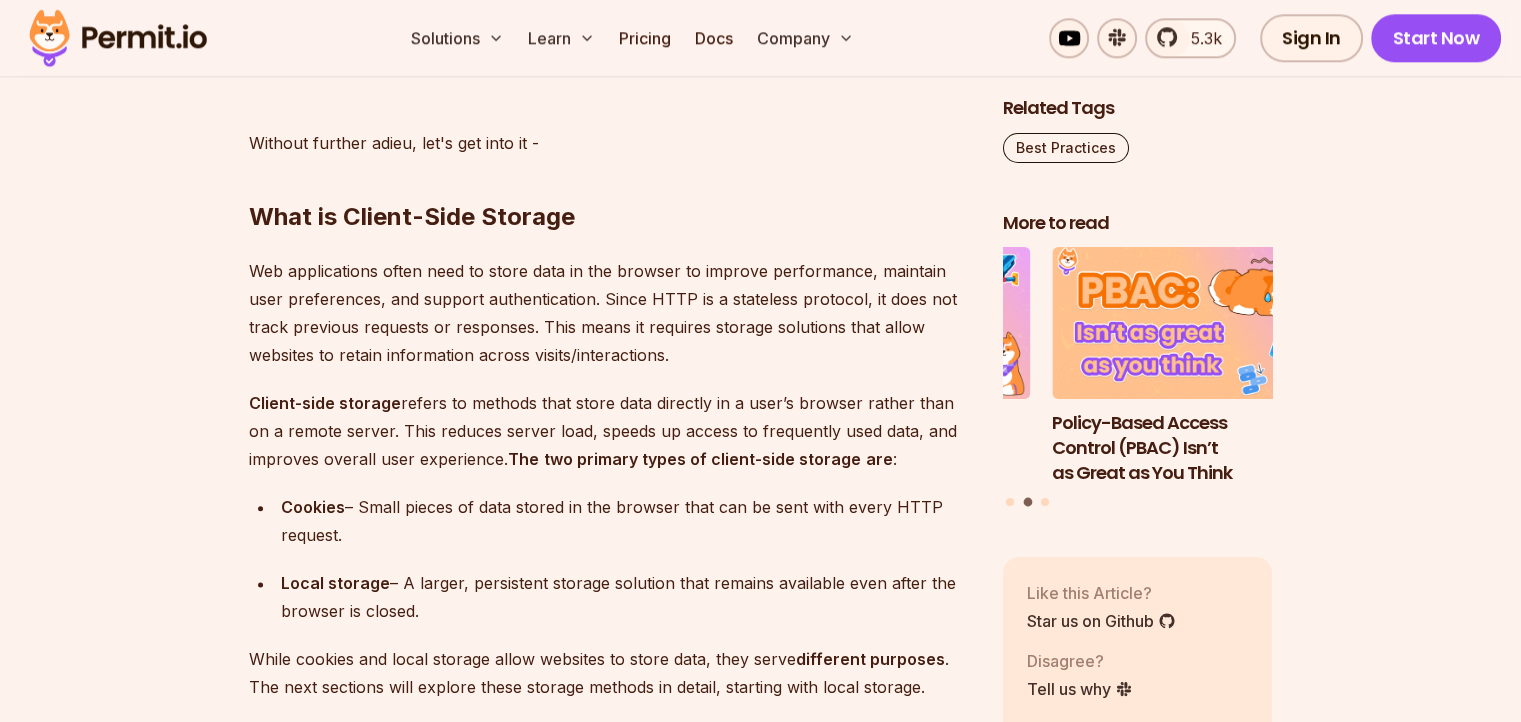 click on "The" at bounding box center (523, 459) 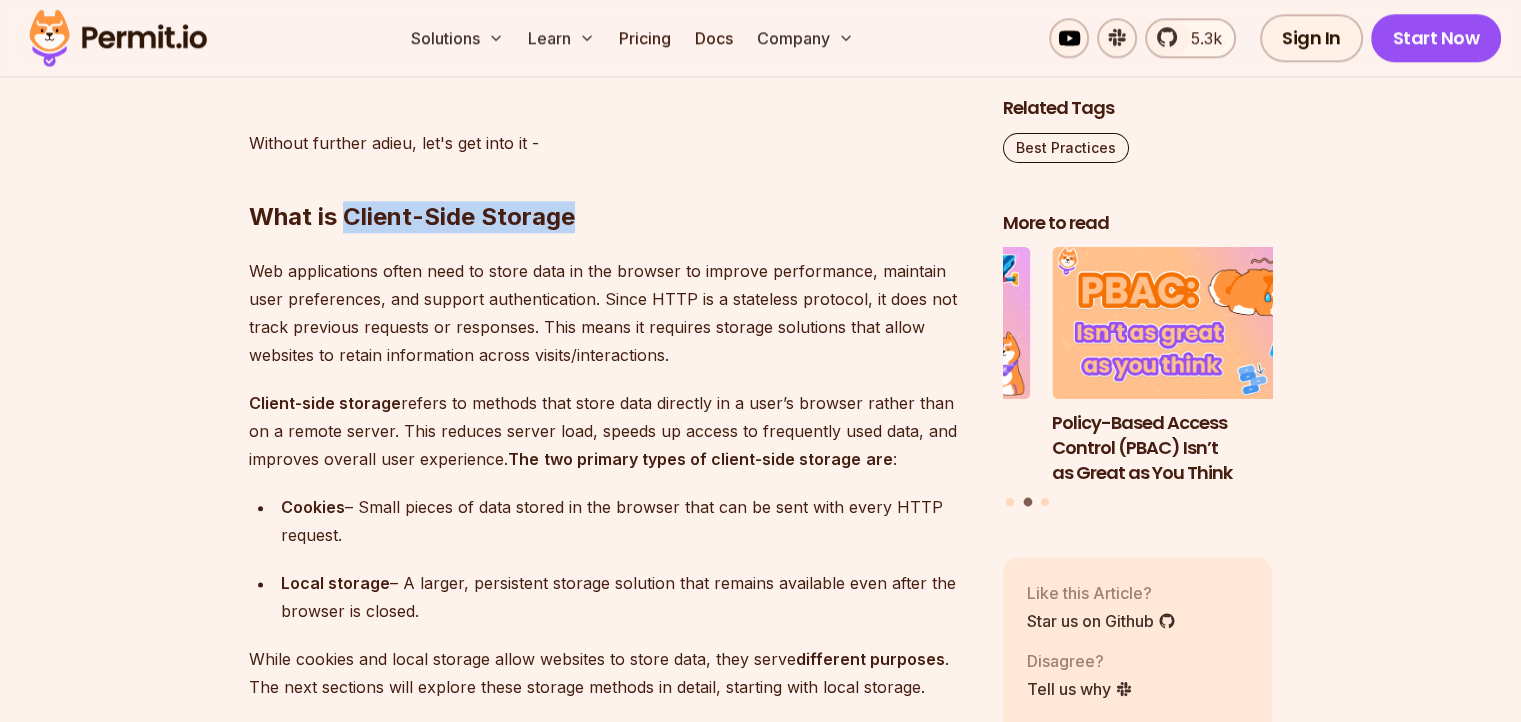 drag, startPoint x: 343, startPoint y: 223, endPoint x: 565, endPoint y: 218, distance: 222.0563 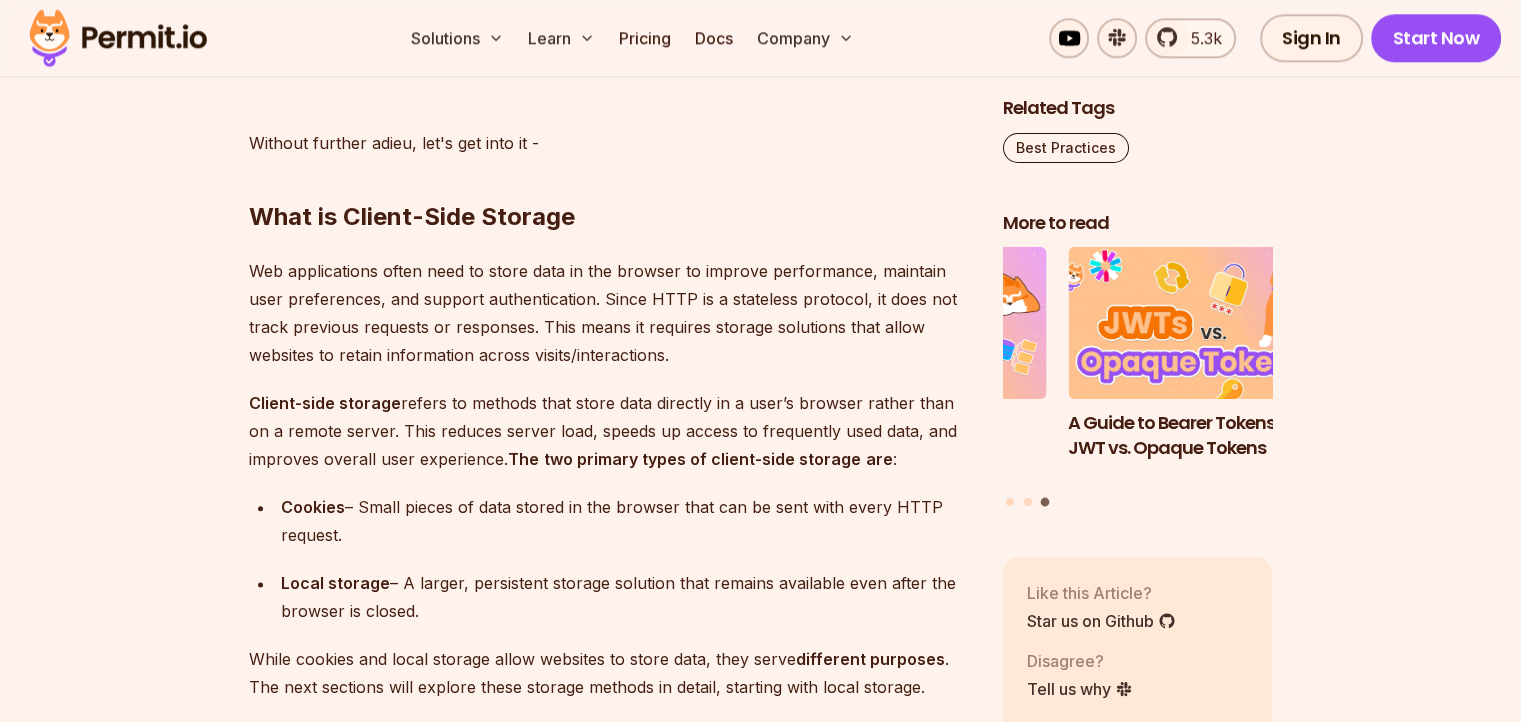 click on "Managing and storing data in the browser efficiently is a crucial aspect of building web applications in terms of performance, user experience, and security. Web developers often rely on  client-side storage  solutions like  cookies  and  local storage  to save user preferences, authentication tokens, and other essential data. But what exactly is  the difference between cookies and local storage ? When should you use one over the other? And how do security concerns impact your choice? Both cookies and local storage allow websites to store information on a user’s browser, but  they serve different purposes and come with unique benefits and drawbacks . Understanding these differences can help you make informed decisions about which storage mechanism to use in various scenarios. In this article, we’ll break down: What cookies and local storage are How they work Their pros and cons A direct comparison between them Best practices for using each securely You can watch our video version of this article here: The" at bounding box center (610, 4602) 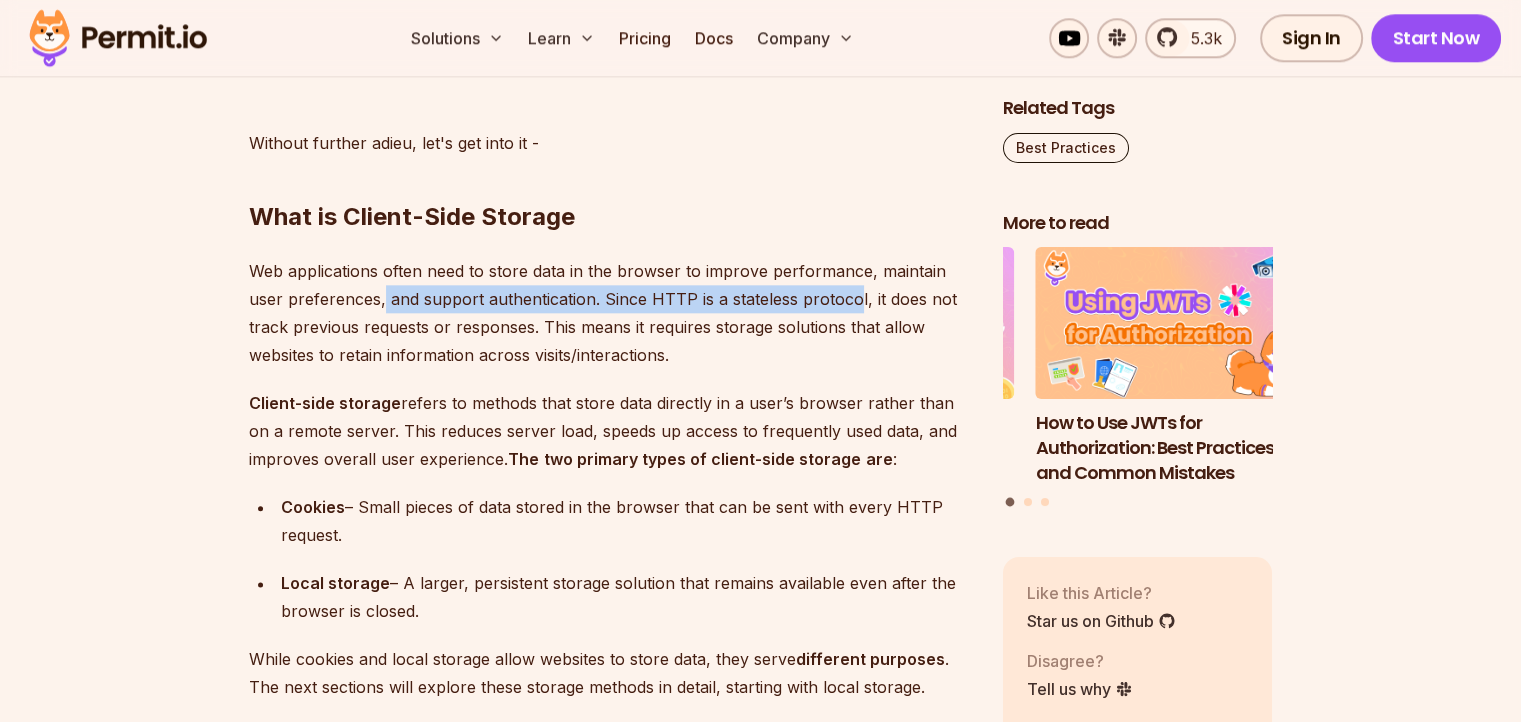 drag, startPoint x: 384, startPoint y: 300, endPoint x: 852, endPoint y: 304, distance: 468.0171 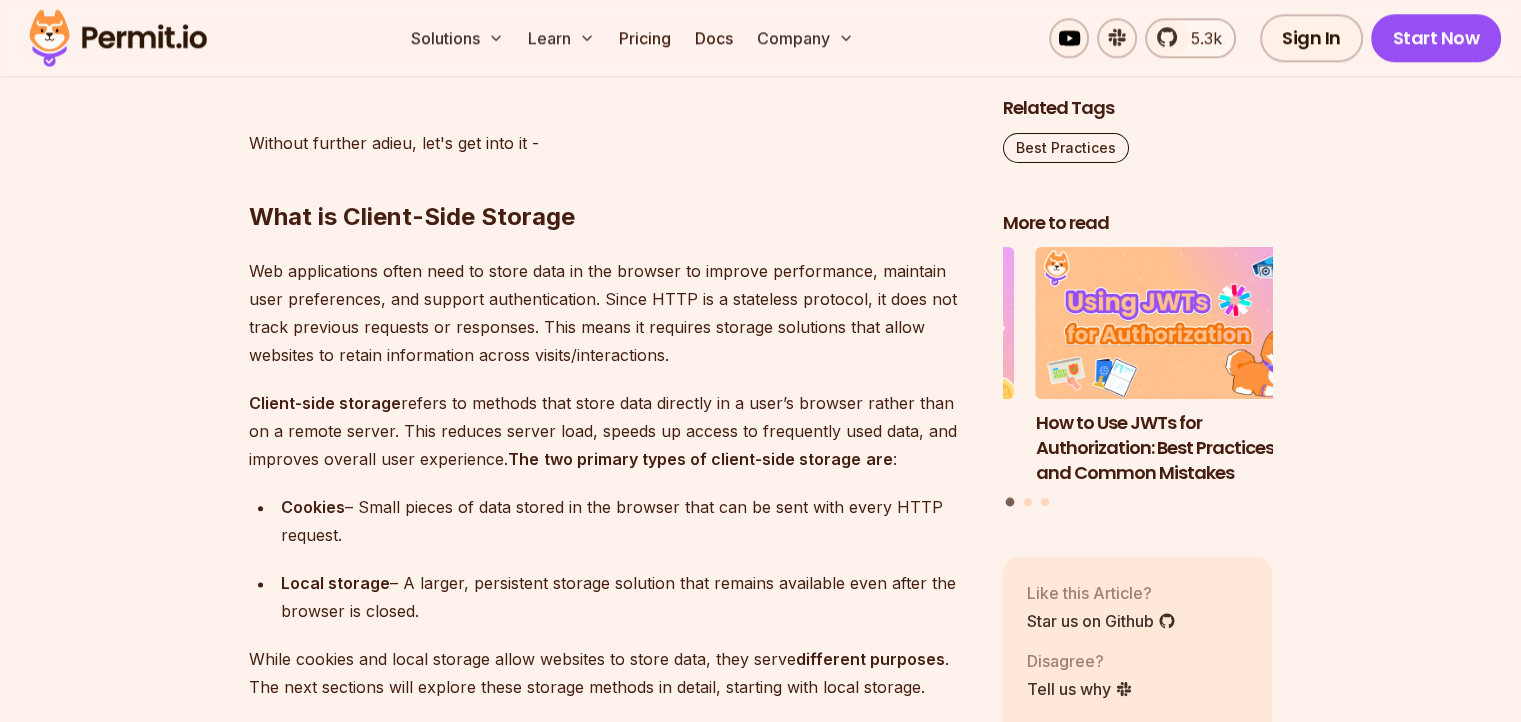 click on "Web applications often need to store data in the browser to improve performance, maintain user preferences, and support authentication. Since HTTP is a stateless protocol, it does not track previous requests or responses. This means it requires storage solutions that allow websites to retain information across visits/interactions." at bounding box center [610, 313] 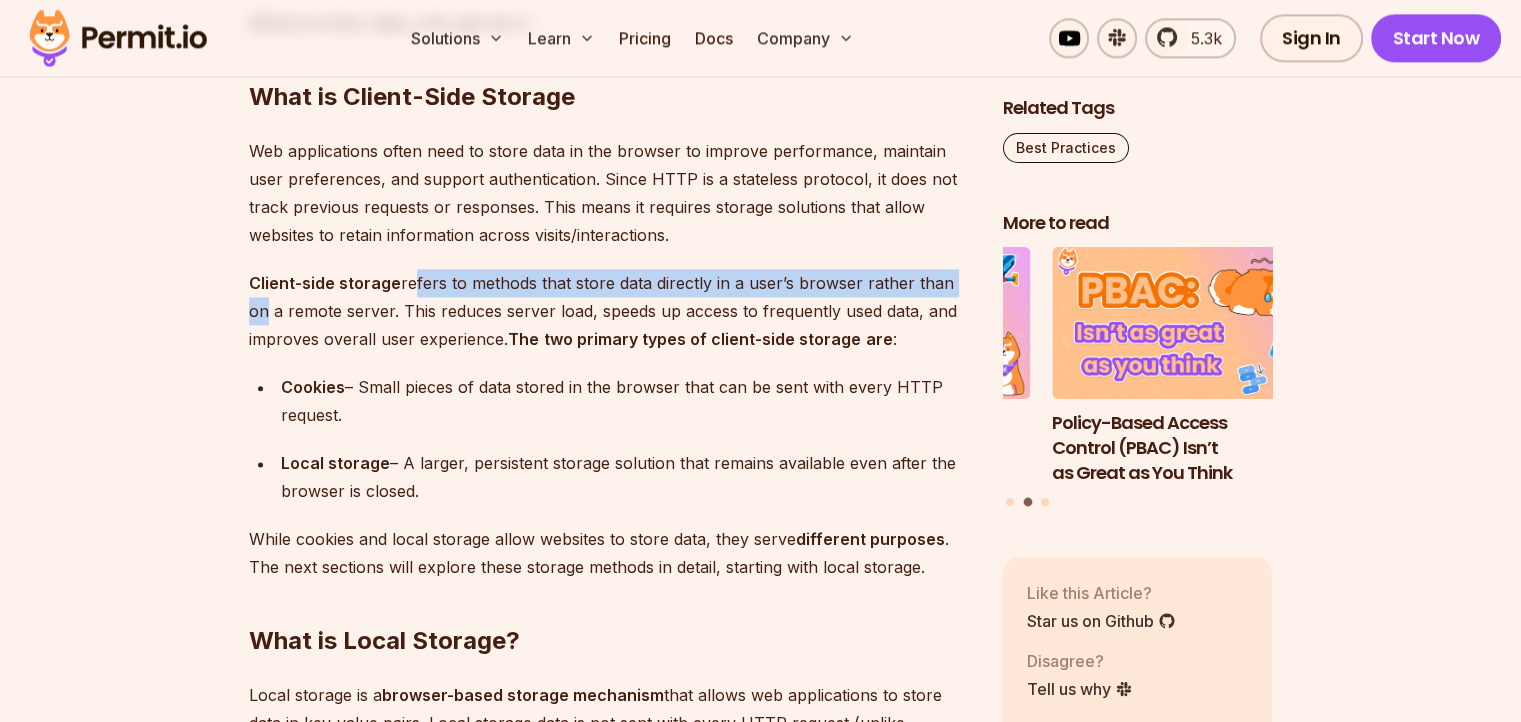 drag, startPoint x: 404, startPoint y: 286, endPoint x: 959, endPoint y: 280, distance: 555.0324 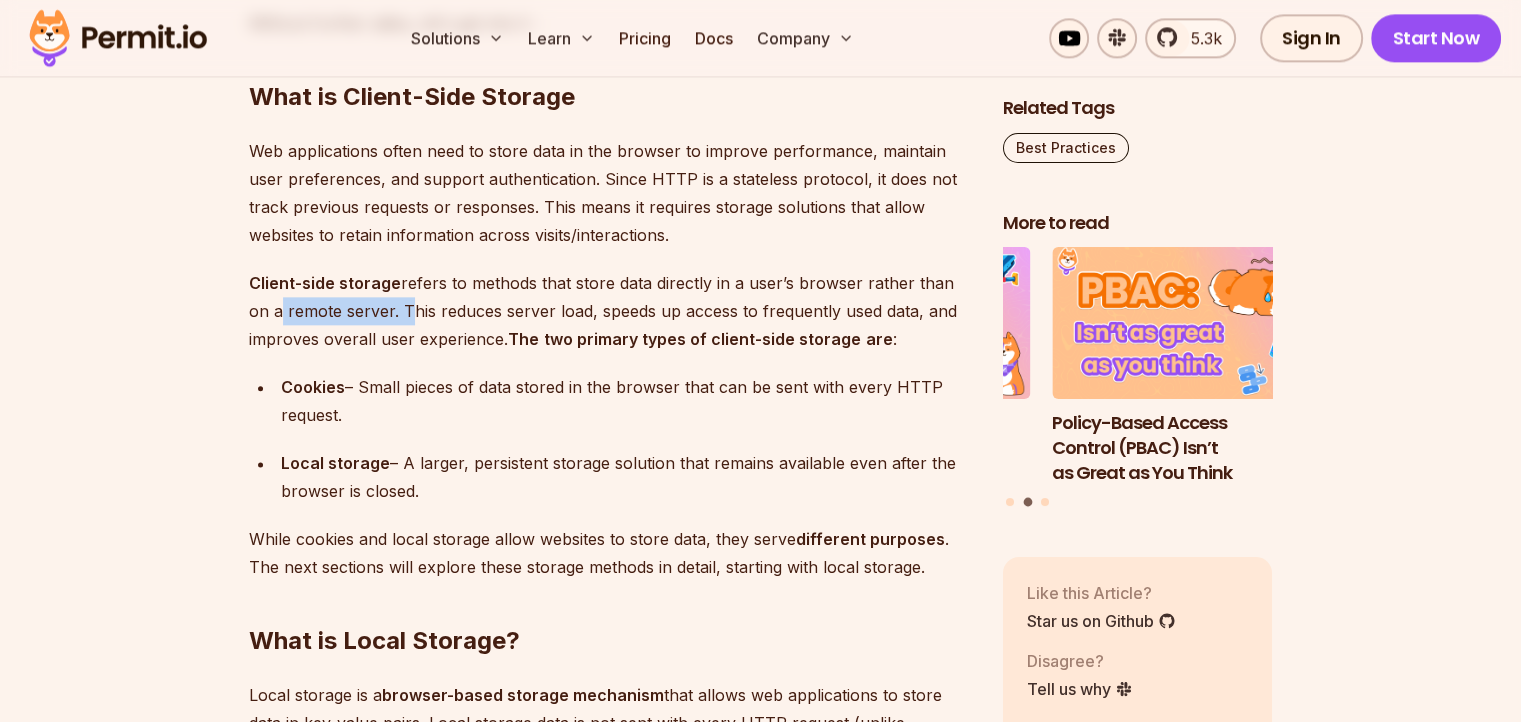 drag, startPoint x: 248, startPoint y: 310, endPoint x: 380, endPoint y: 311, distance: 132.00378 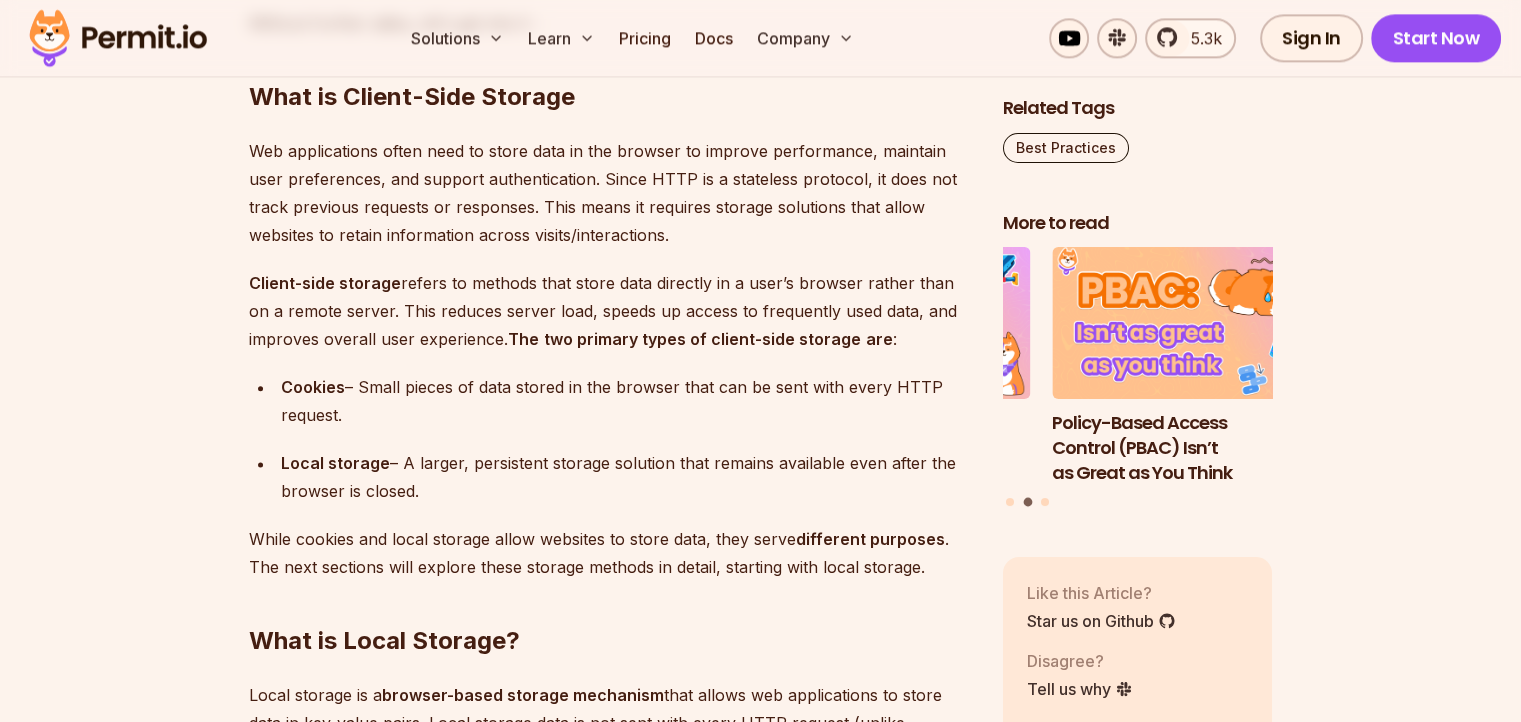 click on "Client-side storage  refers to methods that store data directly in a user’s browser rather than on a remote server. This reduces server load, speeds up access to frequently used data, and improves overall user experience.  The   two primary types of client-side storage   are :" at bounding box center [610, 311] 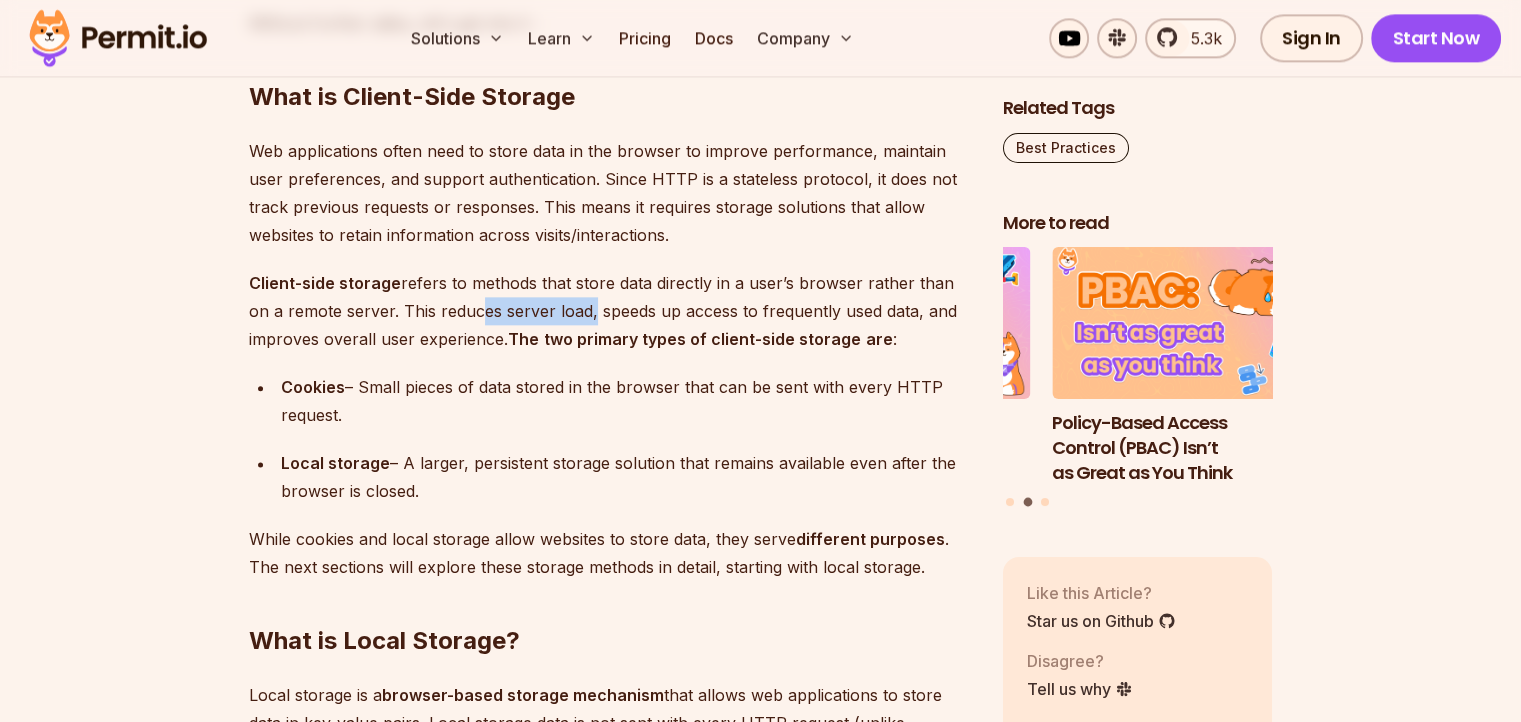 drag, startPoint x: 449, startPoint y: 311, endPoint x: 564, endPoint y: 314, distance: 115.03912 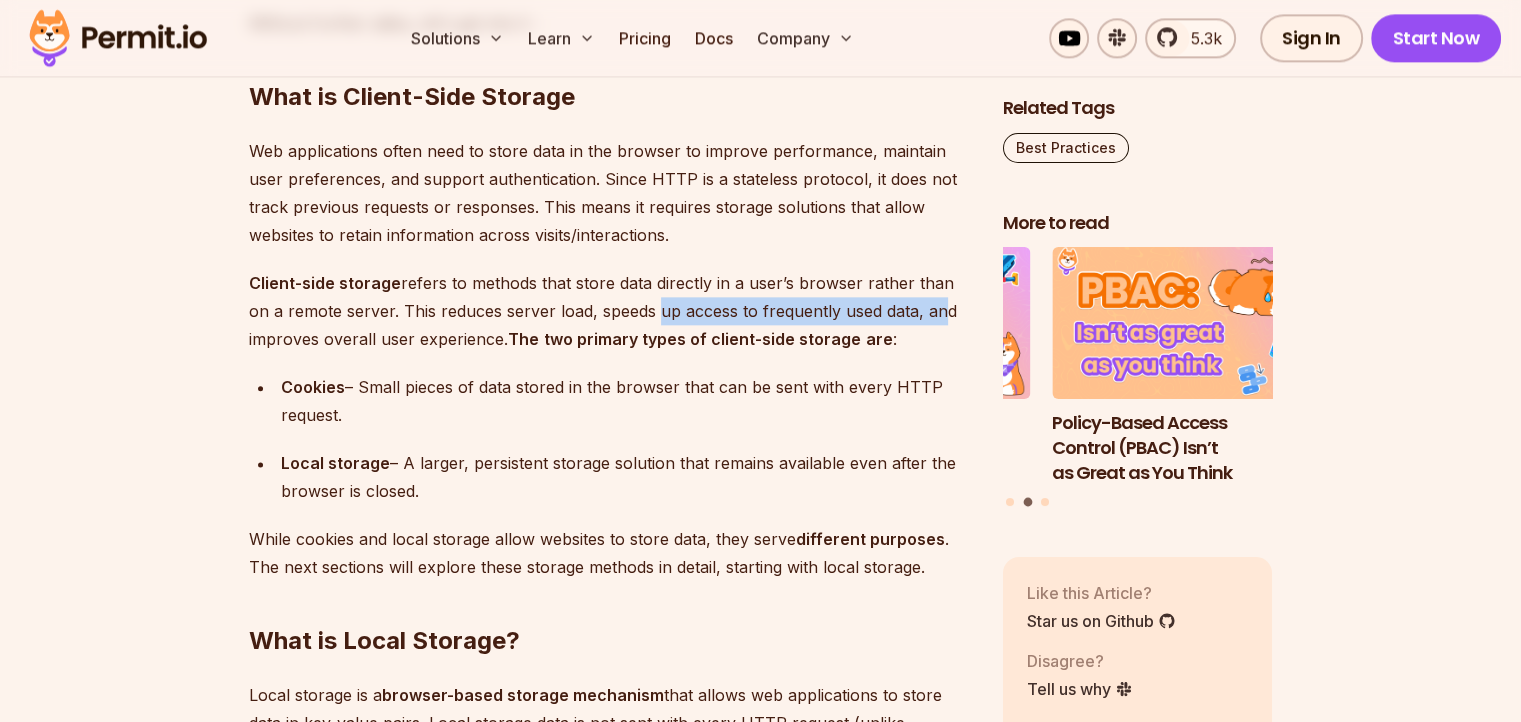drag, startPoint x: 696, startPoint y: 311, endPoint x: 907, endPoint y: 310, distance: 211.00237 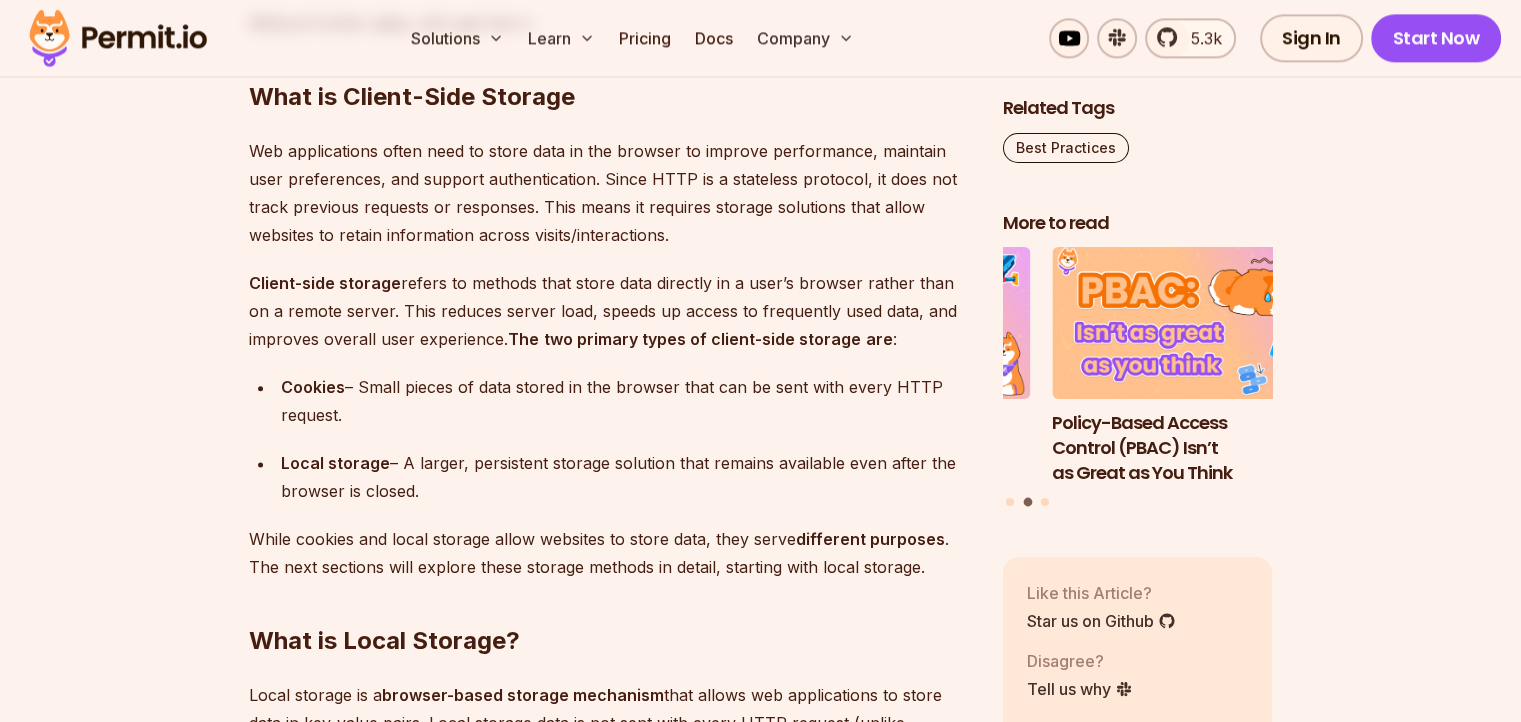 click on "Managing and storing data in the browser efficiently is a crucial aspect of building web applications in terms of performance, user experience, and security. Web developers often rely on  client-side storage  solutions like  cookies  and  local storage  to save user preferences, authentication tokens, and other essential data. But what exactly is  the difference between cookies and local storage ? When should you use one over the other? And how do security concerns impact your choice? Both cookies and local storage allow websites to store information on a user’s browser, but  they serve different purposes and come with unique benefits and drawbacks . Understanding these differences can help you make informed decisions about which storage mechanism to use in various scenarios. In this article, we’ll break down: What cookies and local storage are How they work Their pros and cons A direct comparison between them Best practices for using each securely You can watch our video version of this article here: The" at bounding box center [610, 4482] 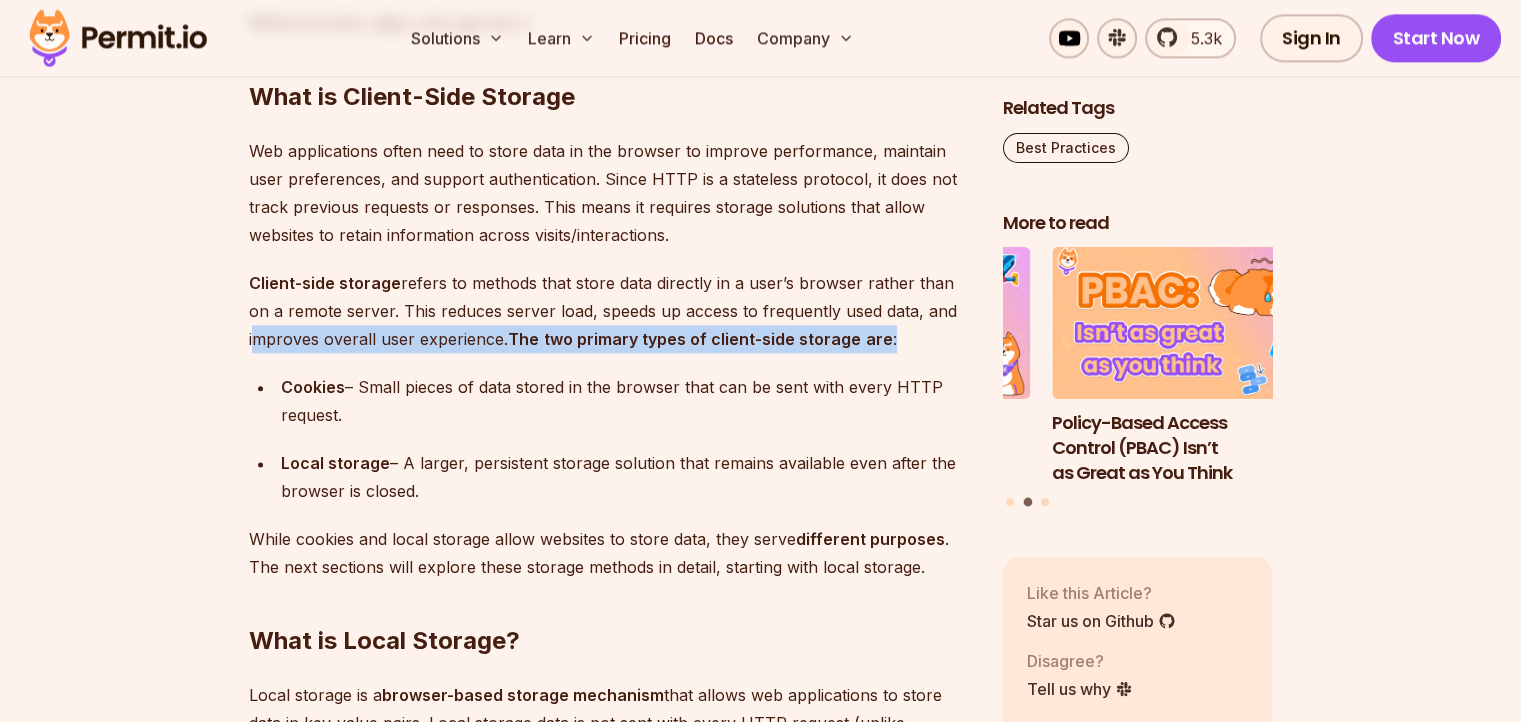 drag, startPoint x: 239, startPoint y: 338, endPoint x: 885, endPoint y: 330, distance: 646.04956 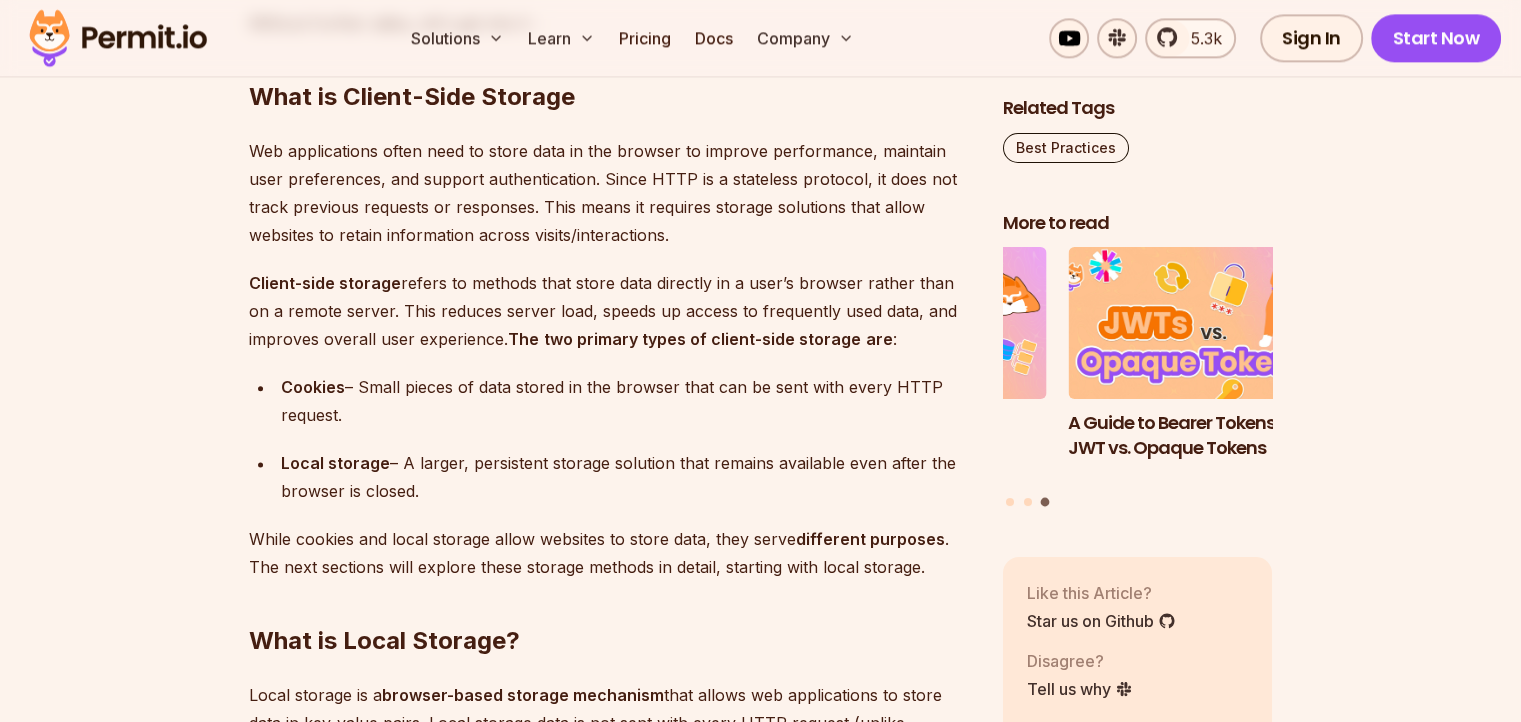click on "Cookies  – Small pieces of data stored in the browser that can be sent with every HTTP request." at bounding box center (626, 401) 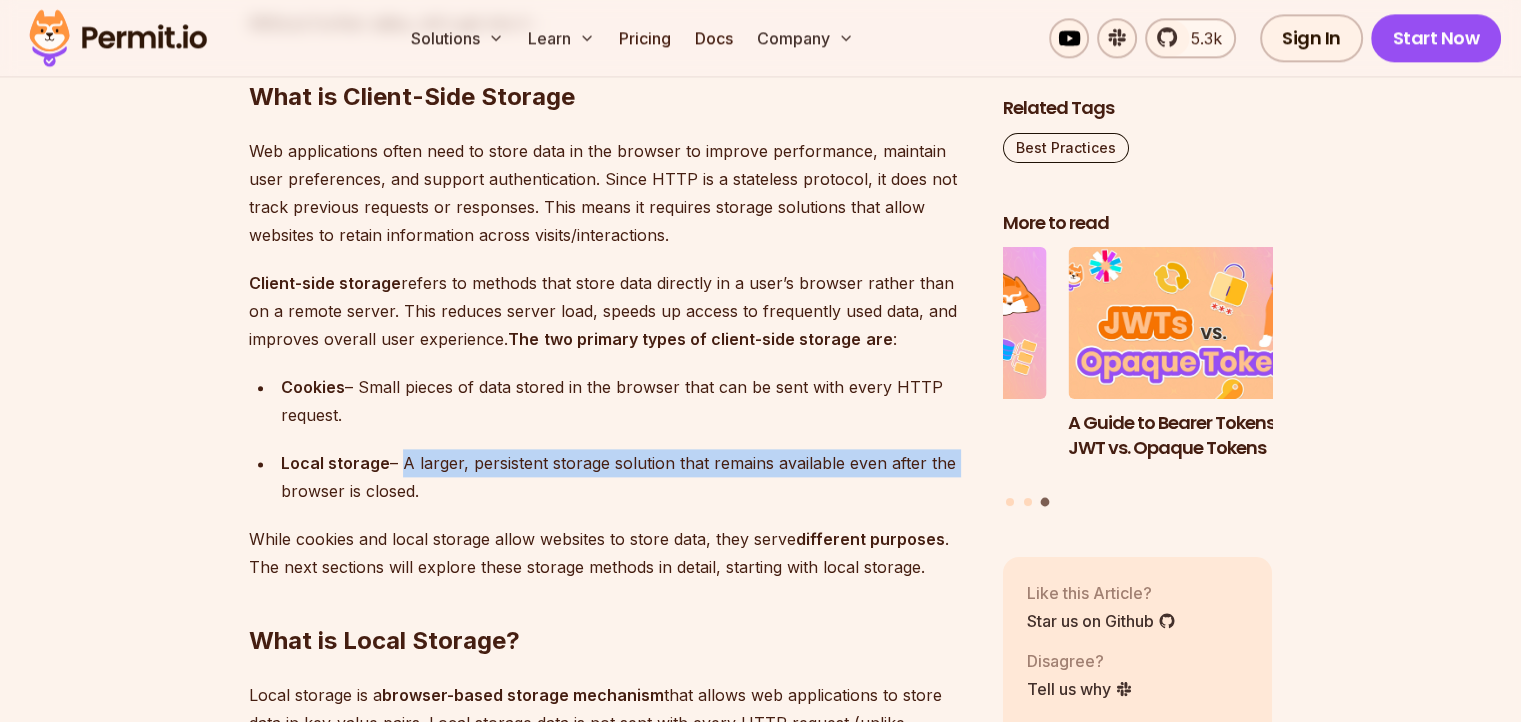 drag, startPoint x: 393, startPoint y: 464, endPoint x: 947, endPoint y: 466, distance: 554.0036 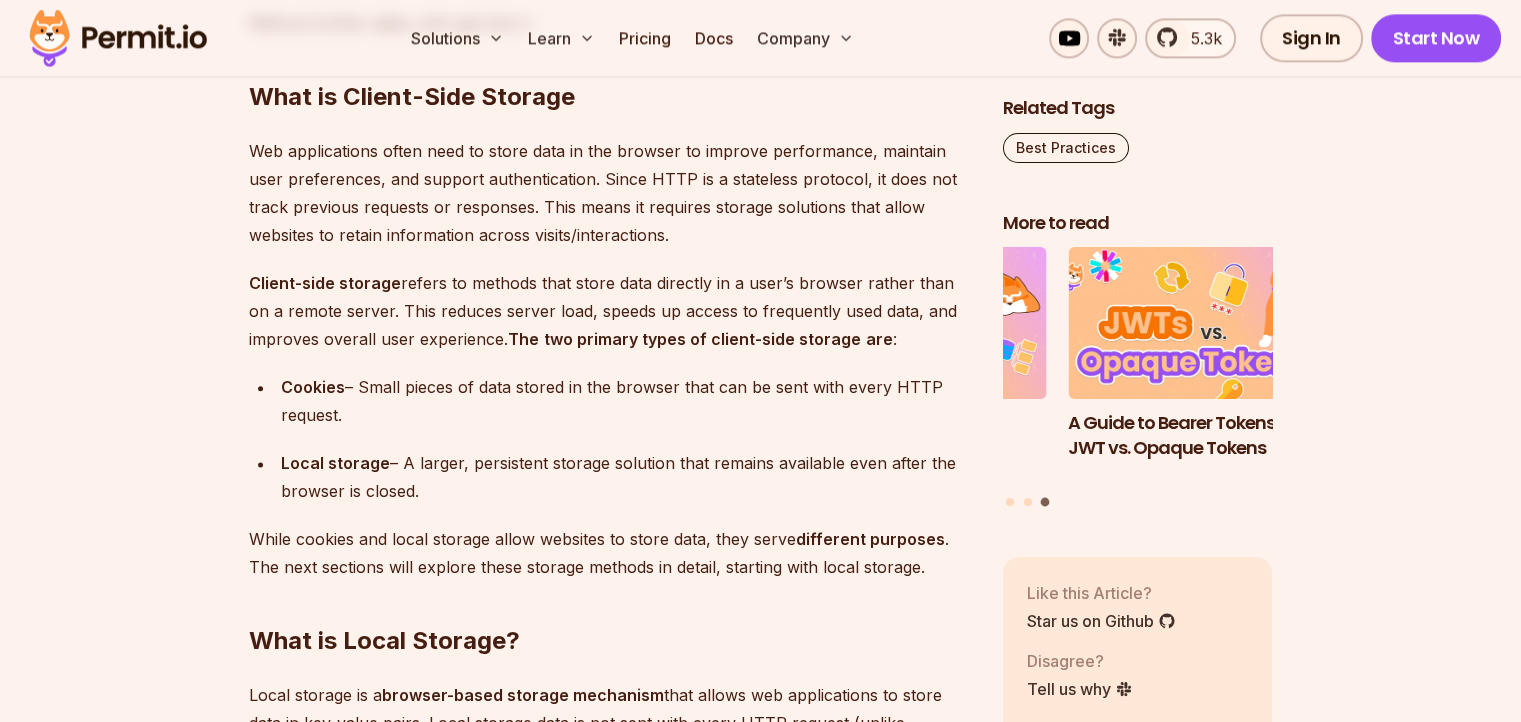 click on "Local storage  – A larger, persistent storage solution that remains available even after the browser is closed." at bounding box center (626, 477) 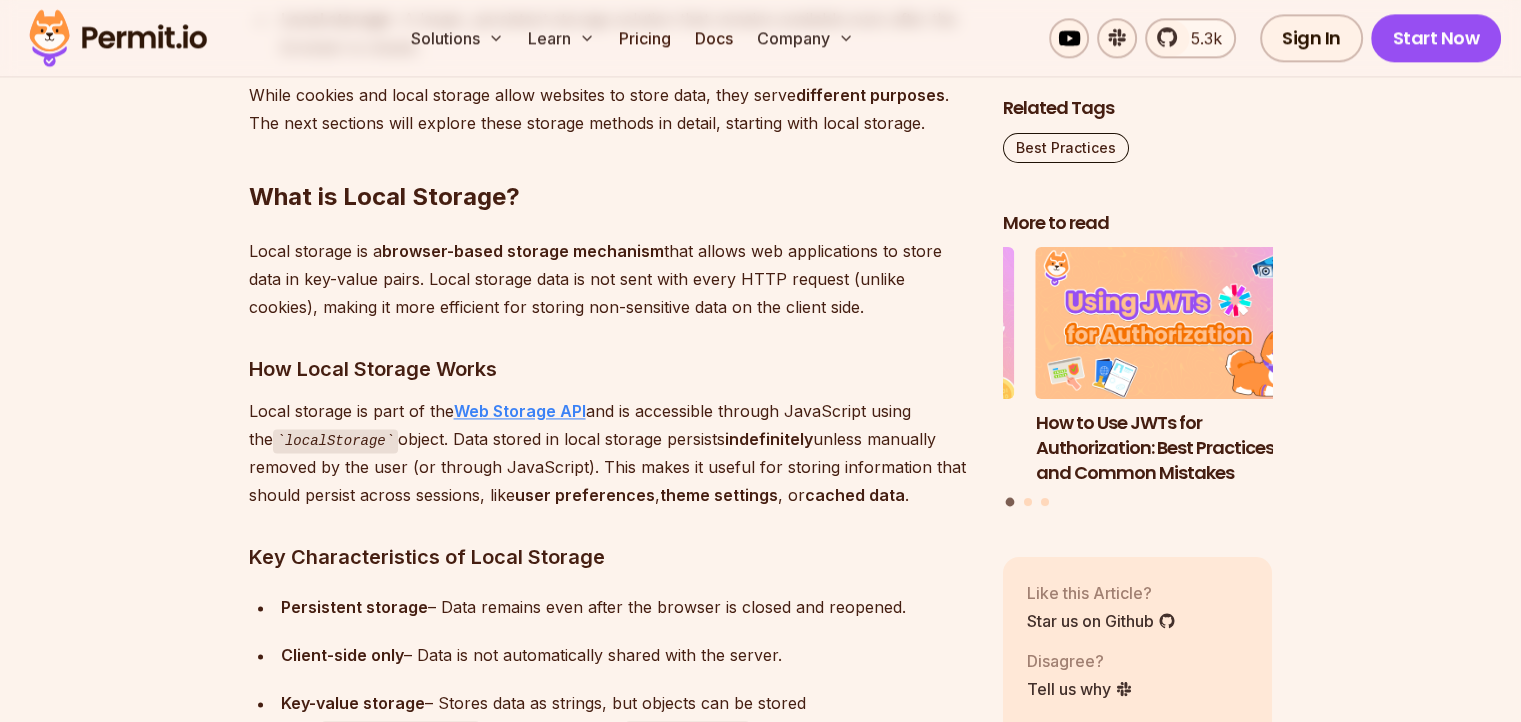 scroll, scrollTop: 2872, scrollLeft: 0, axis: vertical 